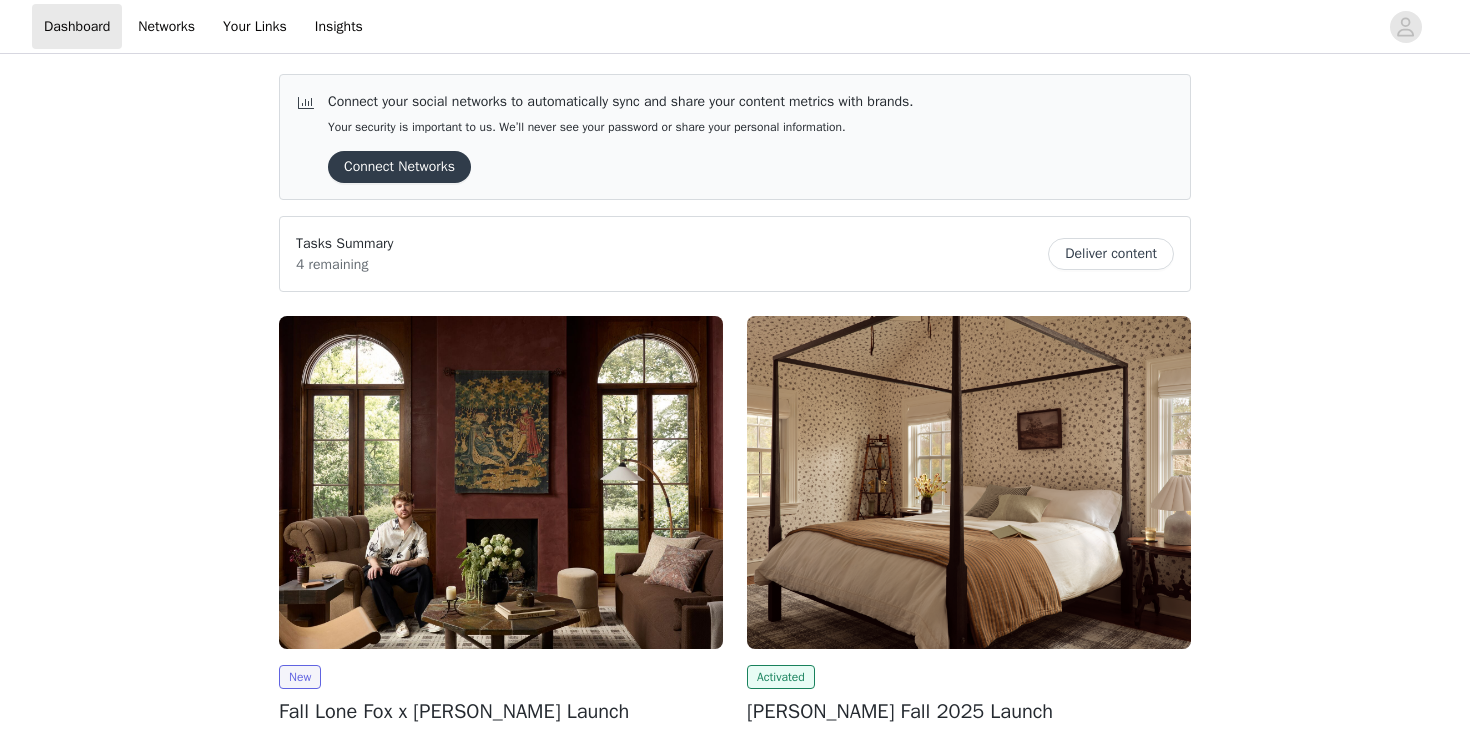scroll, scrollTop: 0, scrollLeft: 0, axis: both 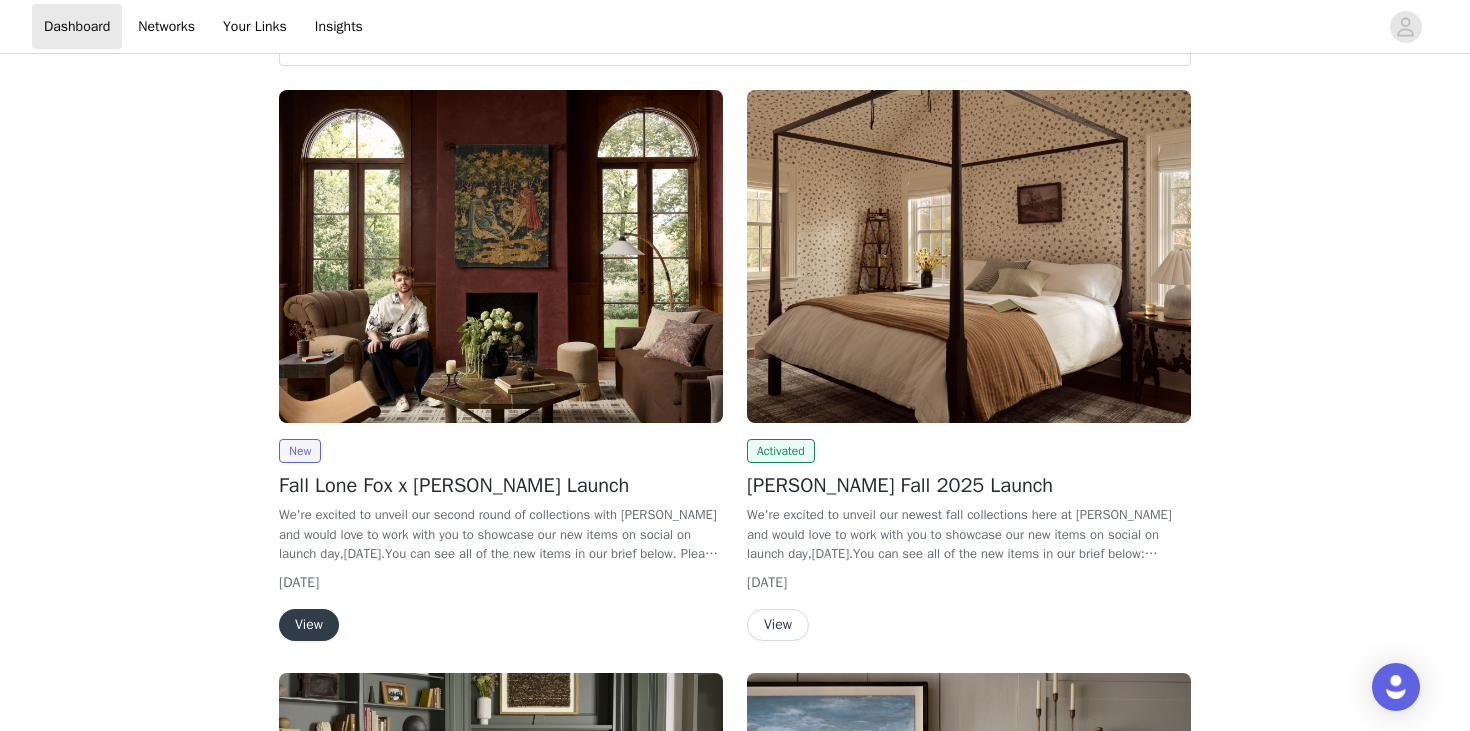 click at bounding box center [501, 256] 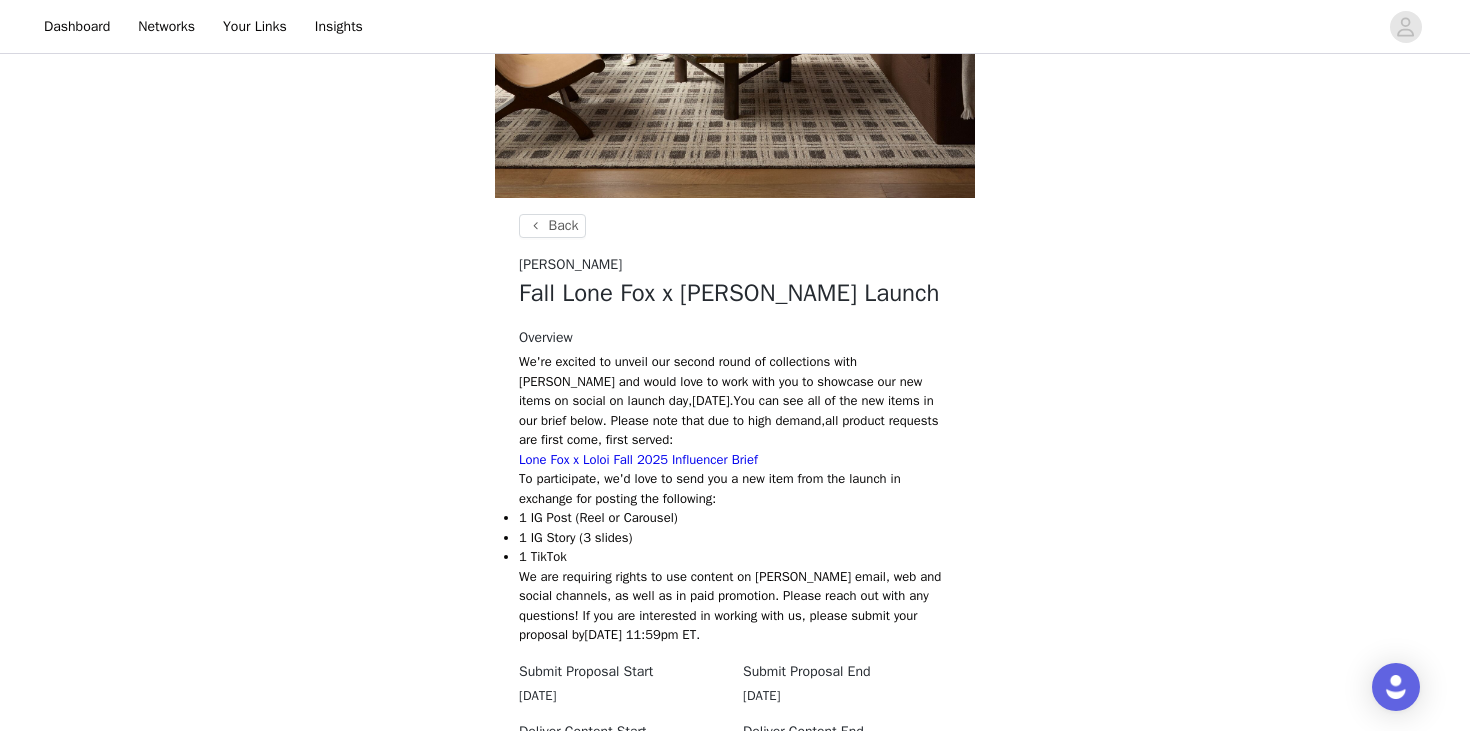 scroll, scrollTop: 464, scrollLeft: 0, axis: vertical 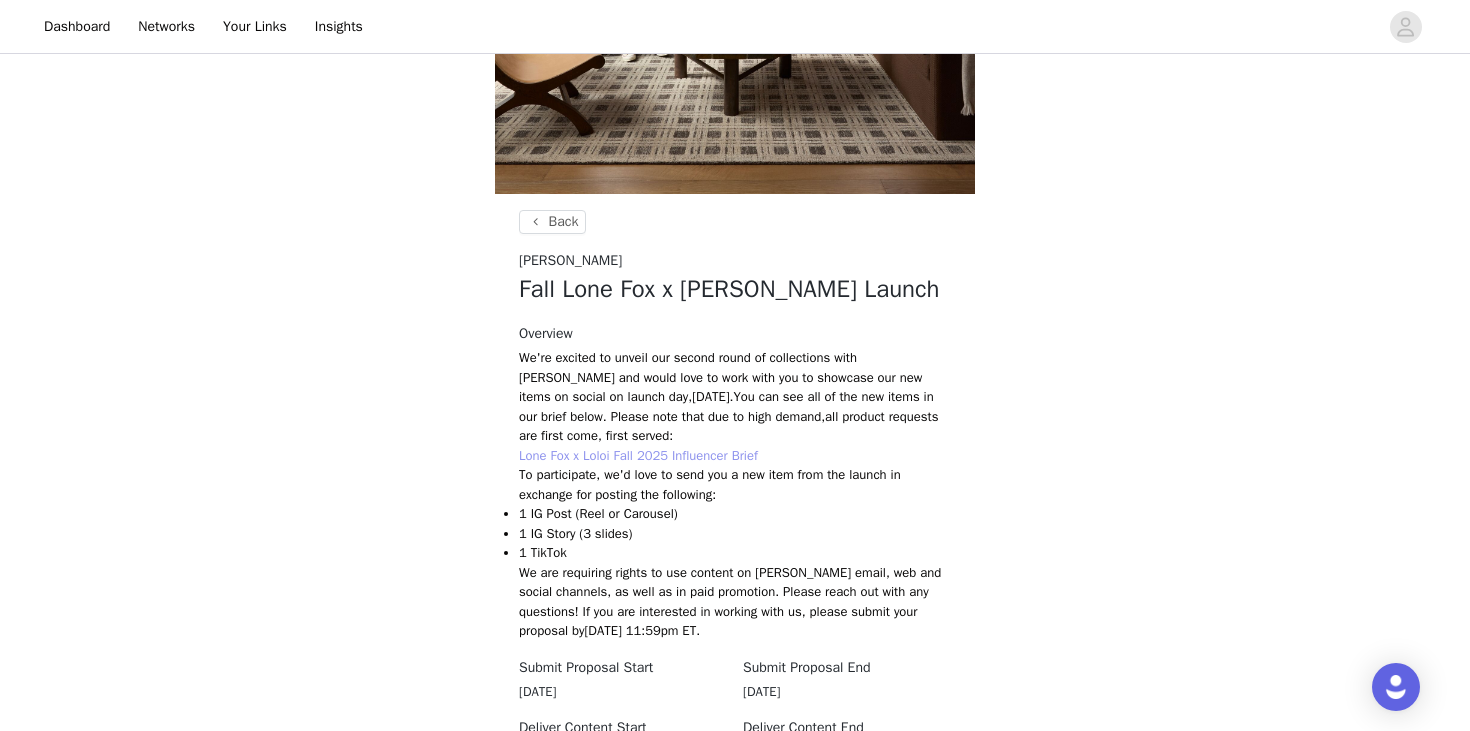 click on "Lone Fox x Loloi Fall 2025 Influencer Brief" at bounding box center [638, 455] 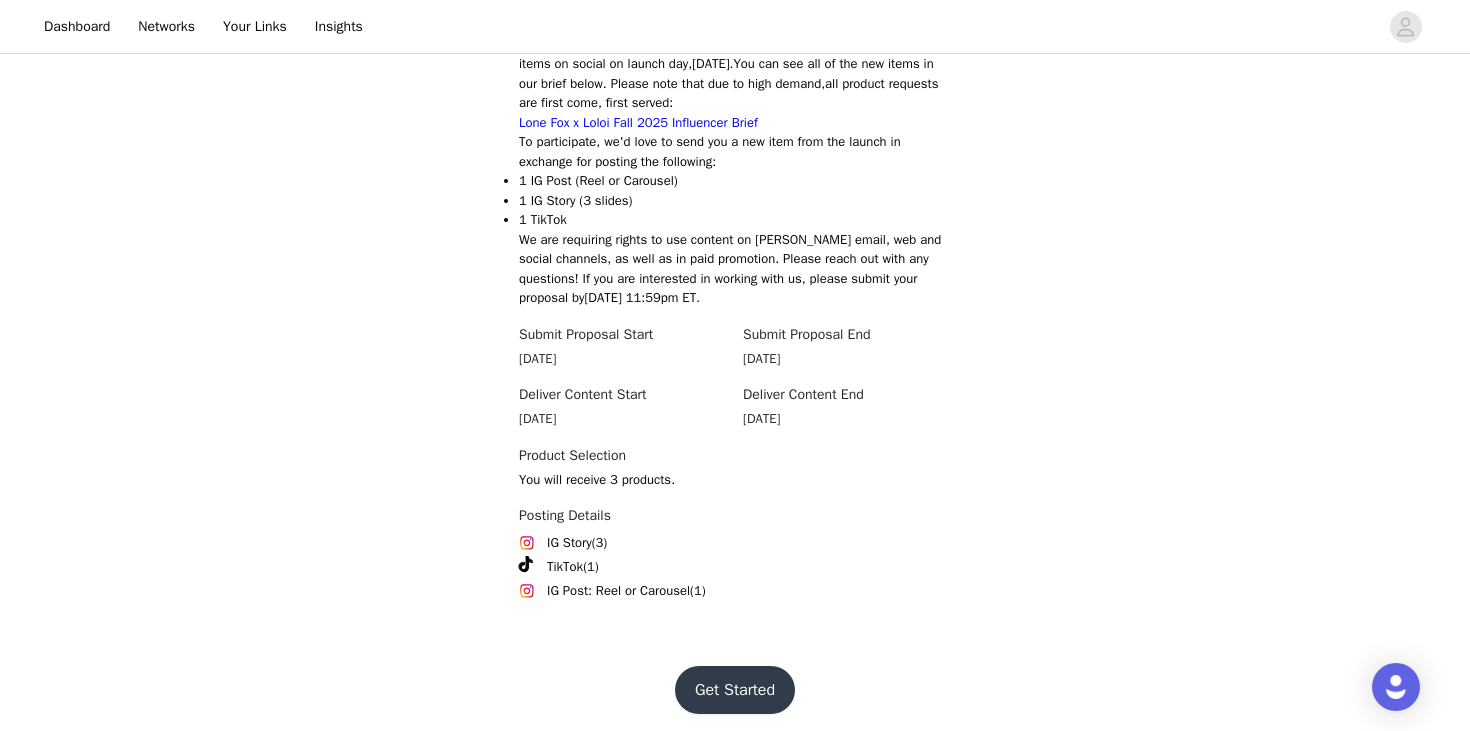 scroll, scrollTop: 795, scrollLeft: 0, axis: vertical 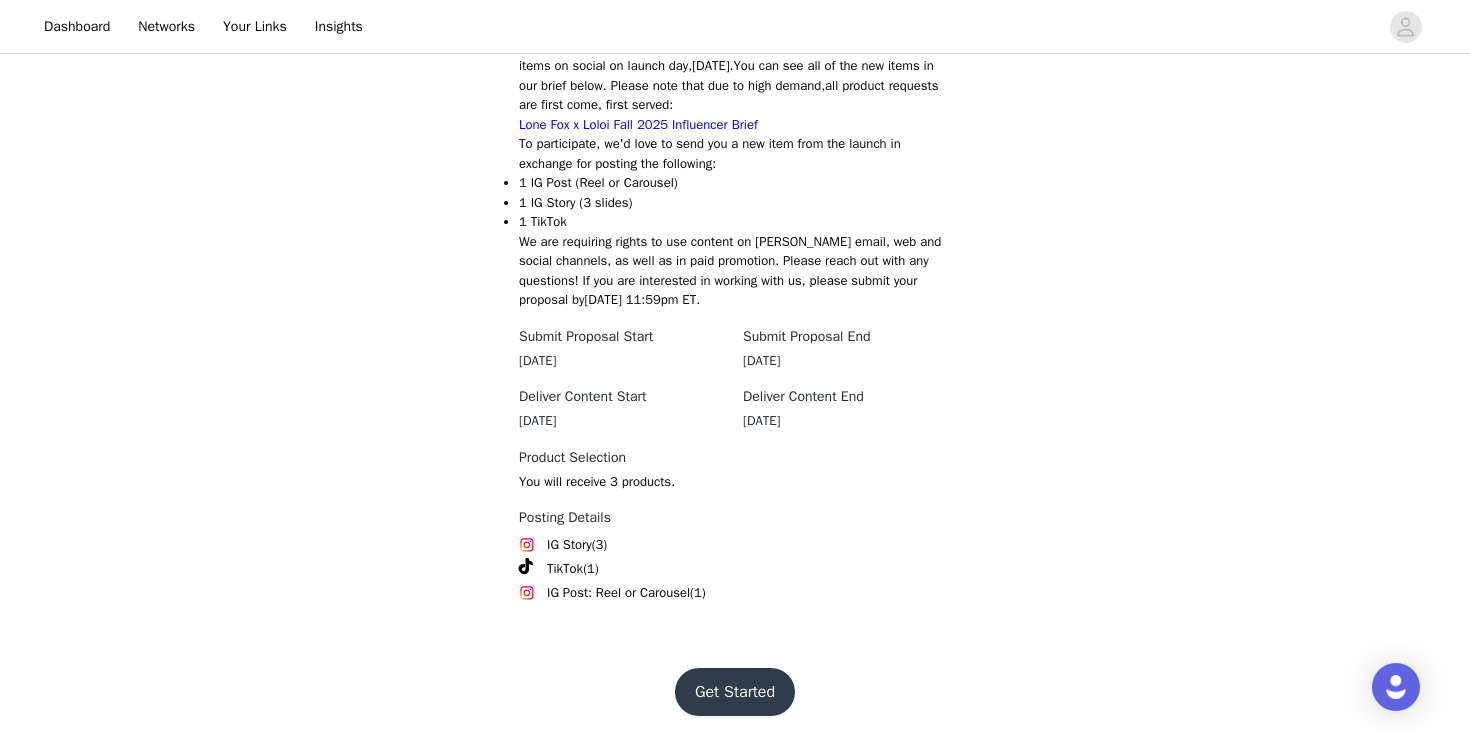 click on "Get Started" at bounding box center (735, 692) 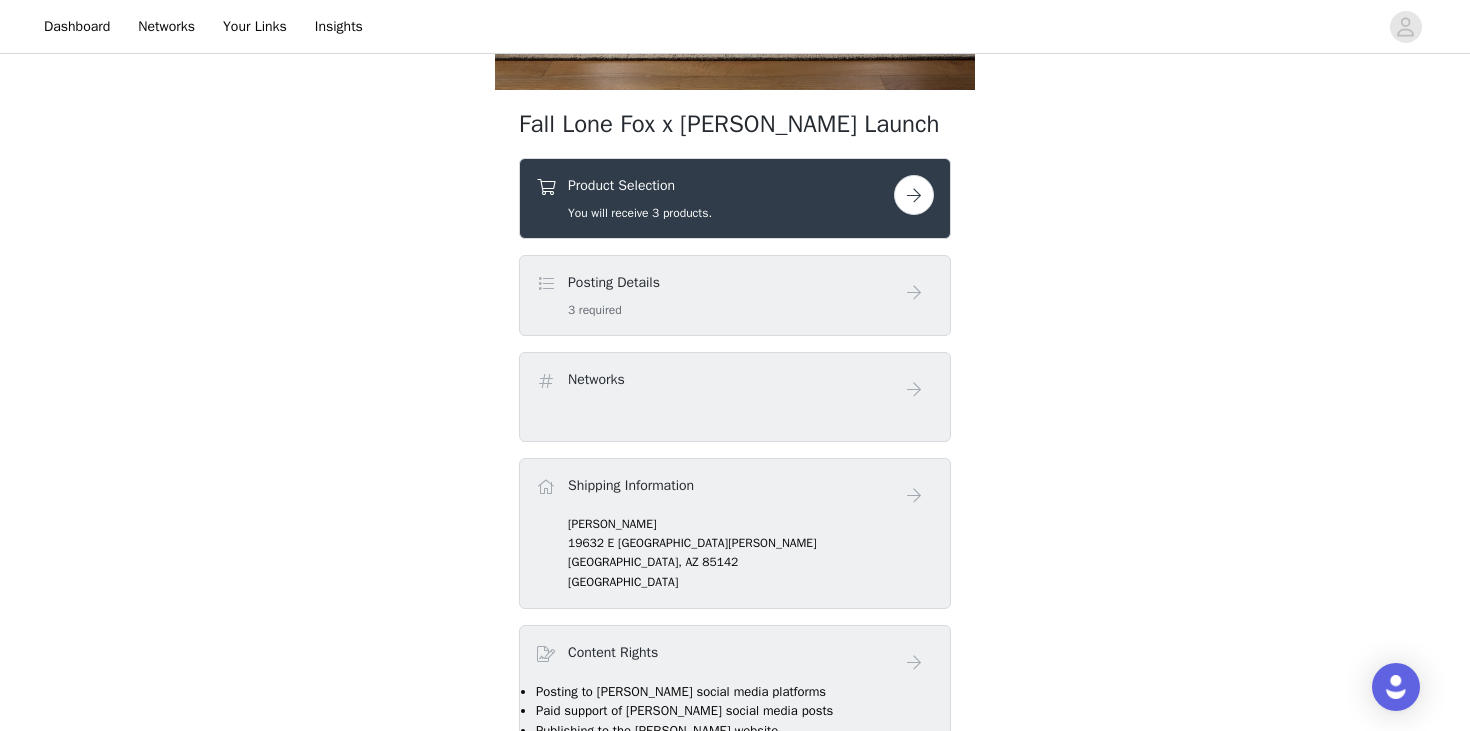 scroll, scrollTop: 584, scrollLeft: 0, axis: vertical 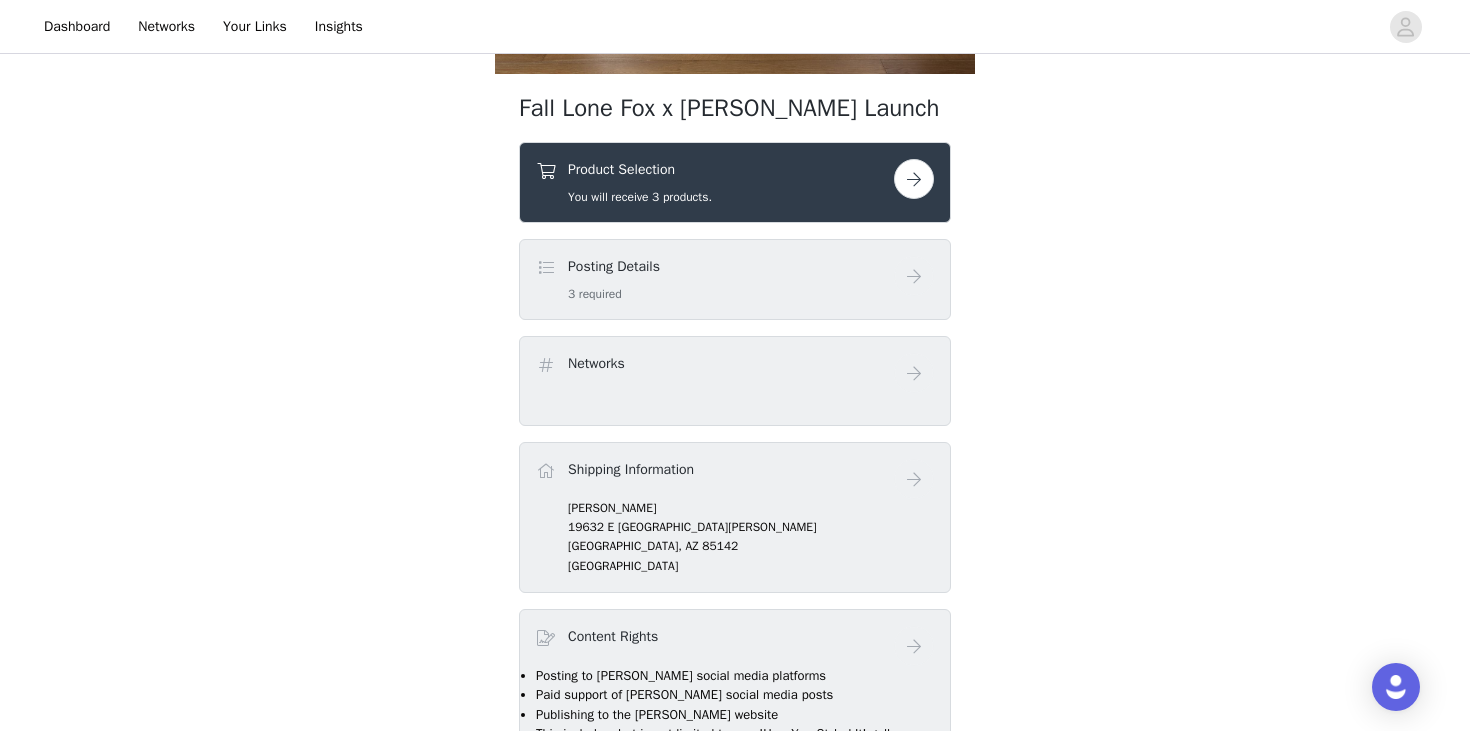 click at bounding box center (914, 179) 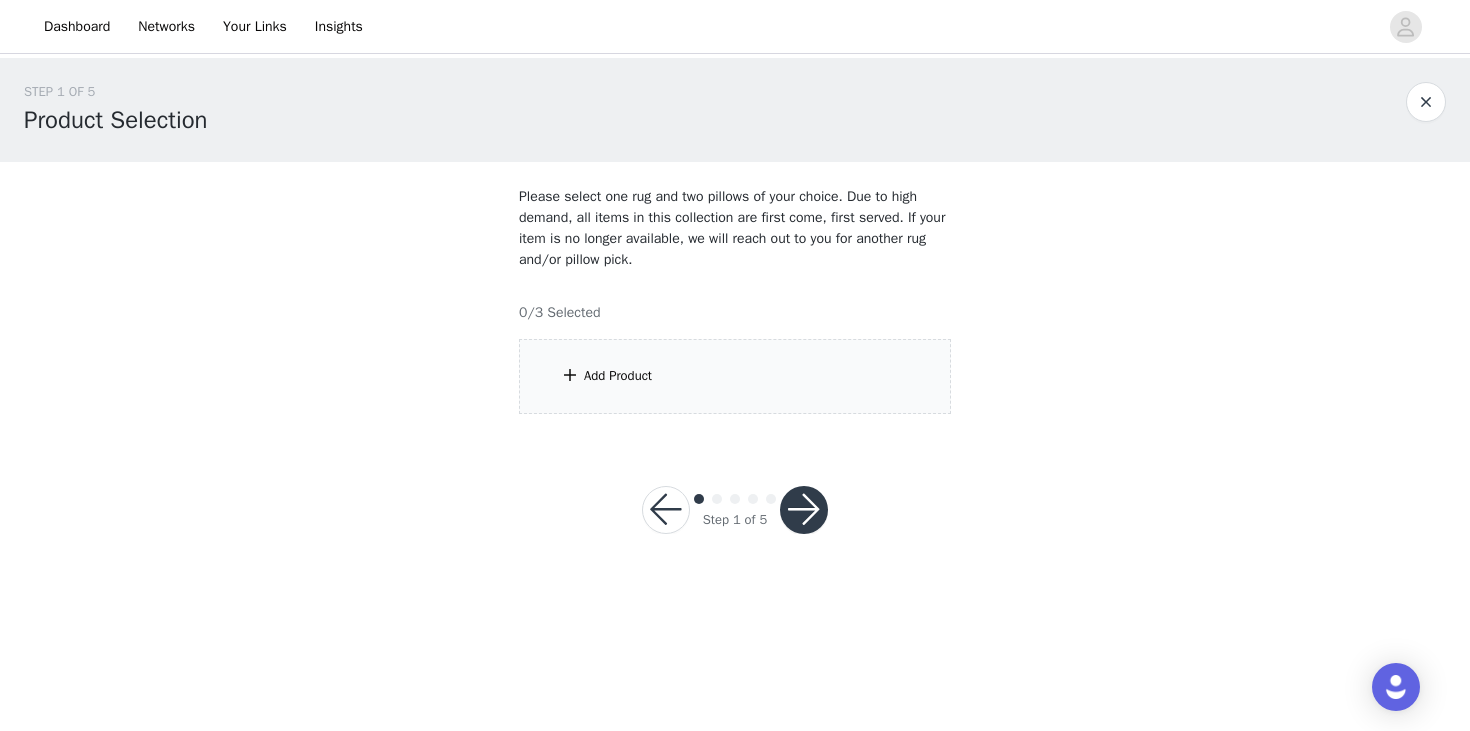 click on "Add Product" at bounding box center (735, 376) 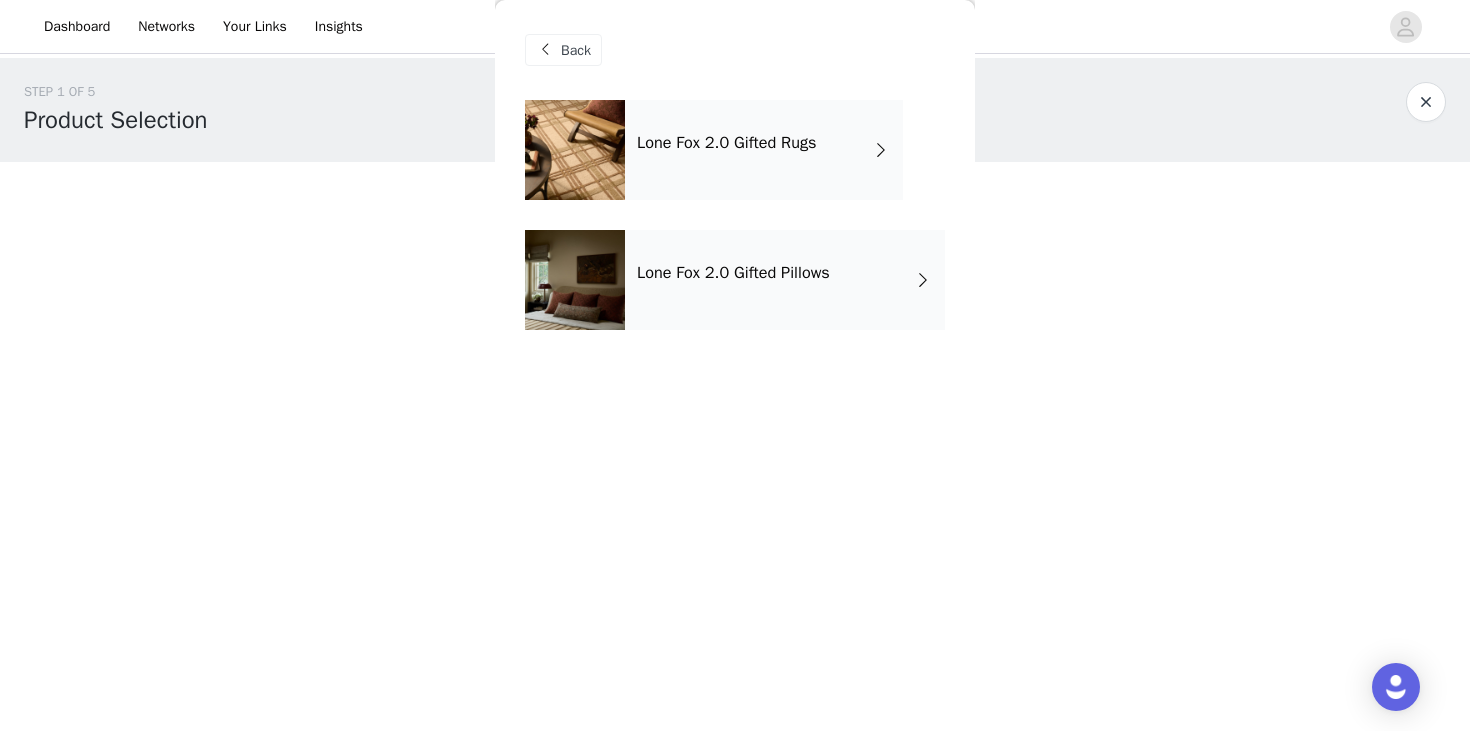 click on "Lone Fox 2.0 Gifted Rugs" at bounding box center [764, 150] 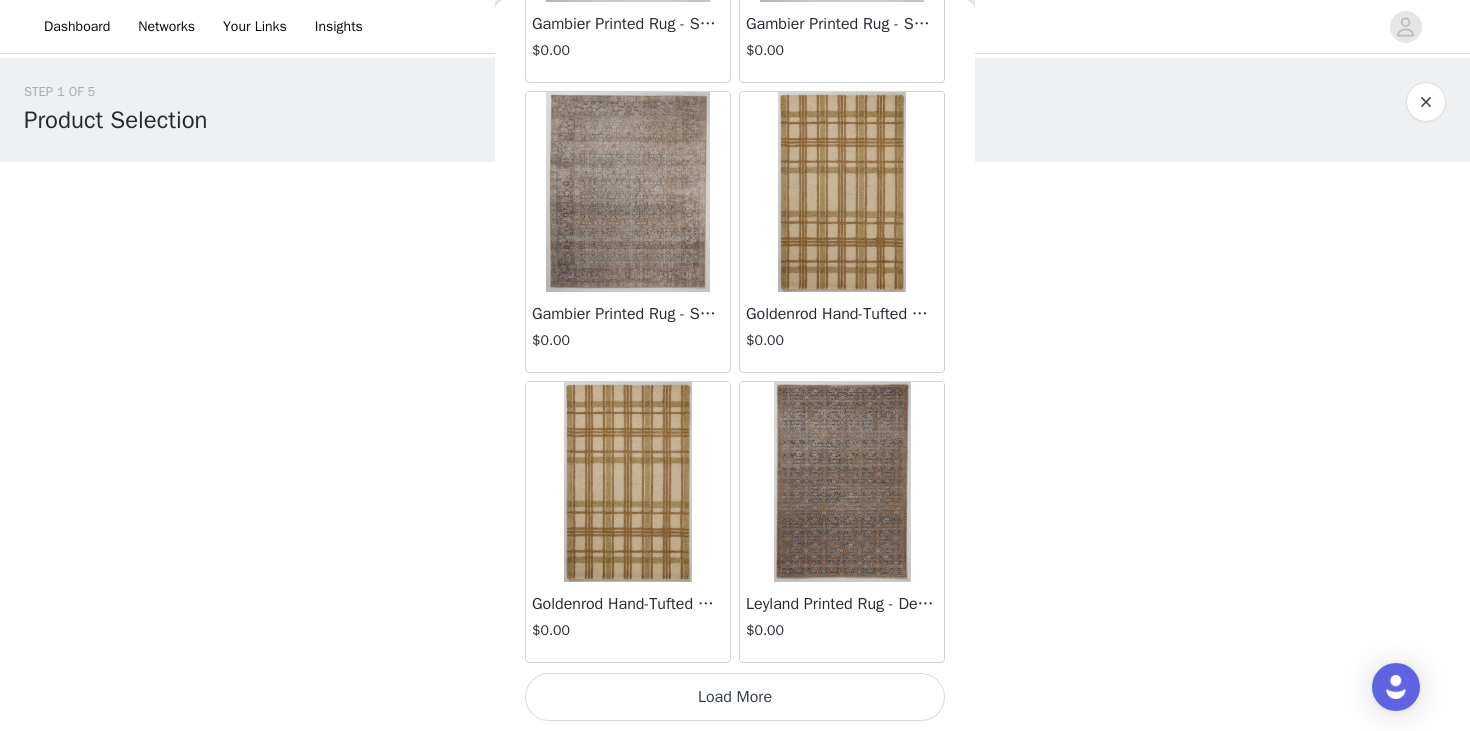 scroll, scrollTop: 2329, scrollLeft: 0, axis: vertical 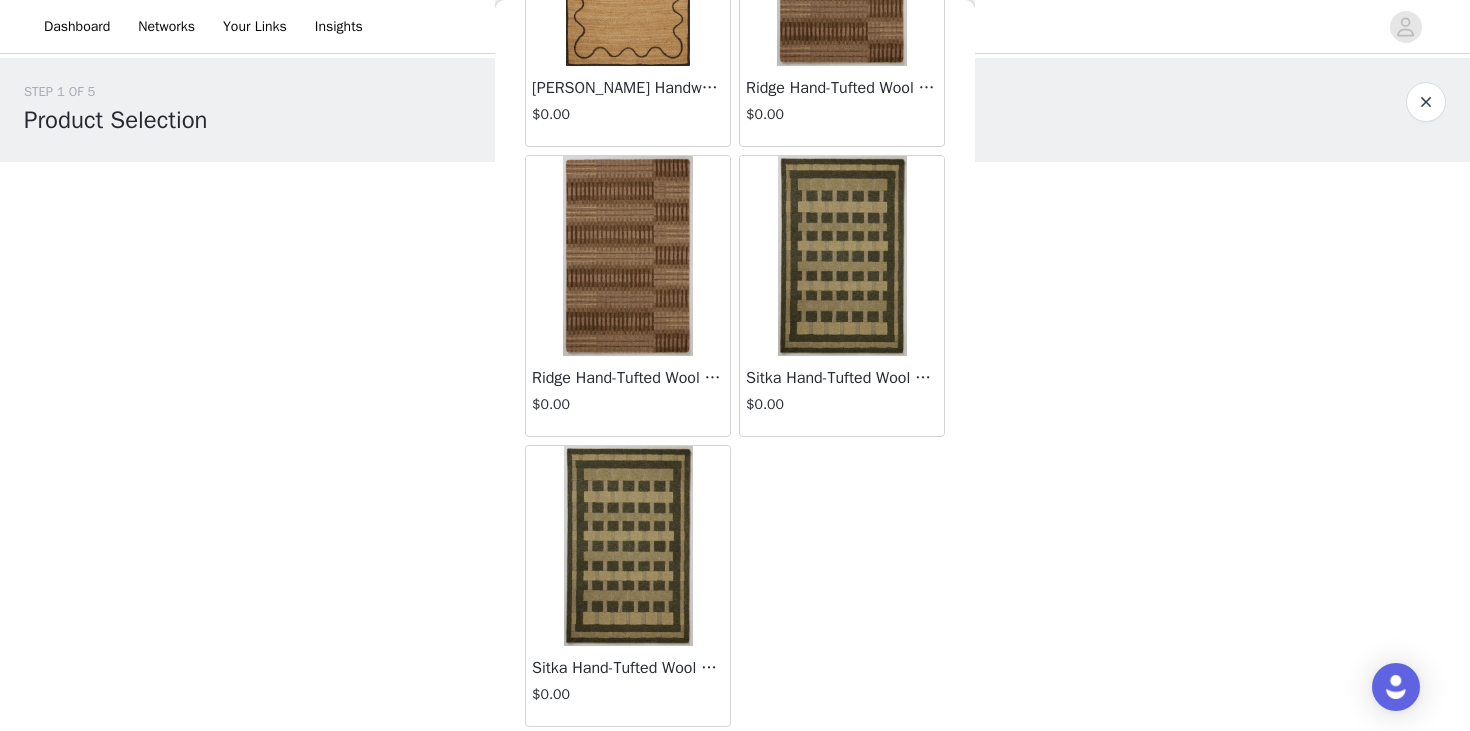 click at bounding box center (628, 546) 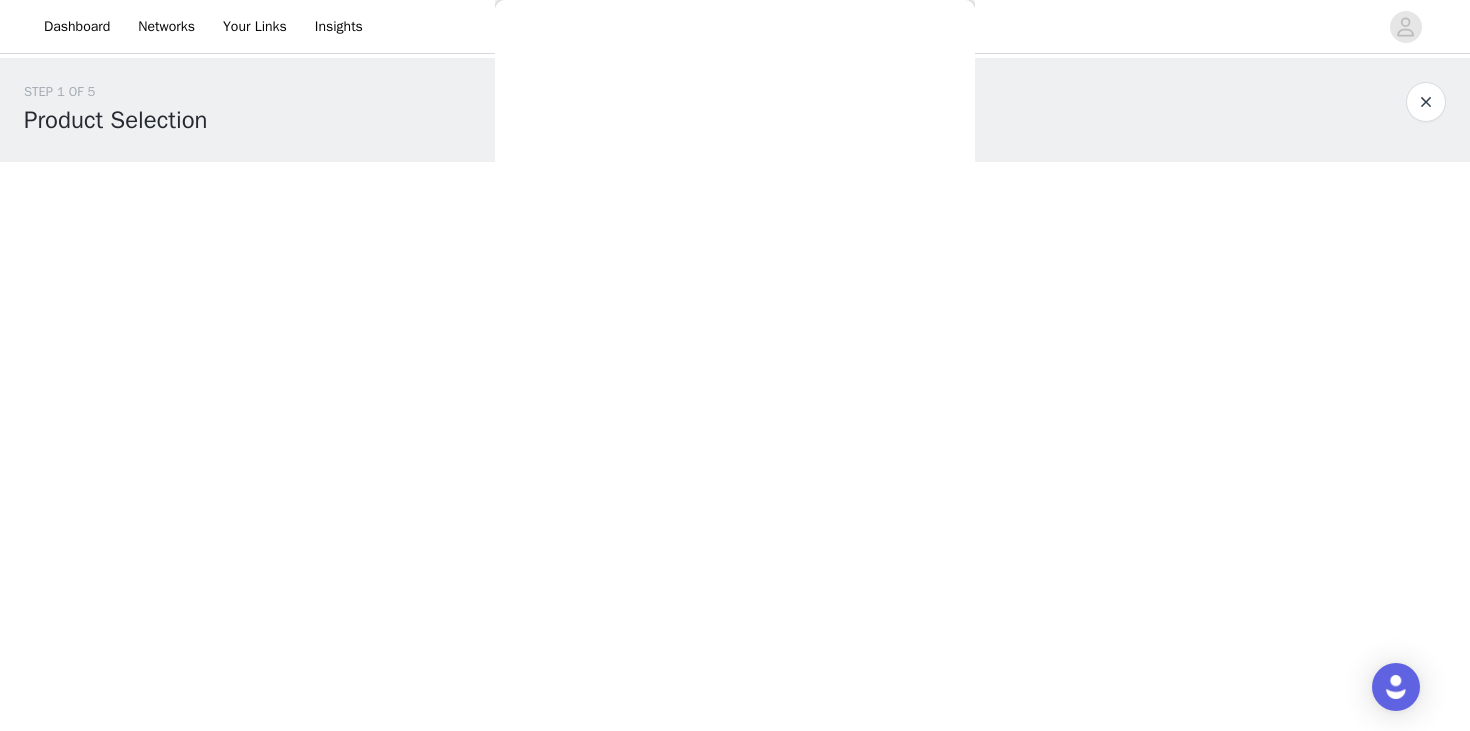 scroll, scrollTop: 0, scrollLeft: 0, axis: both 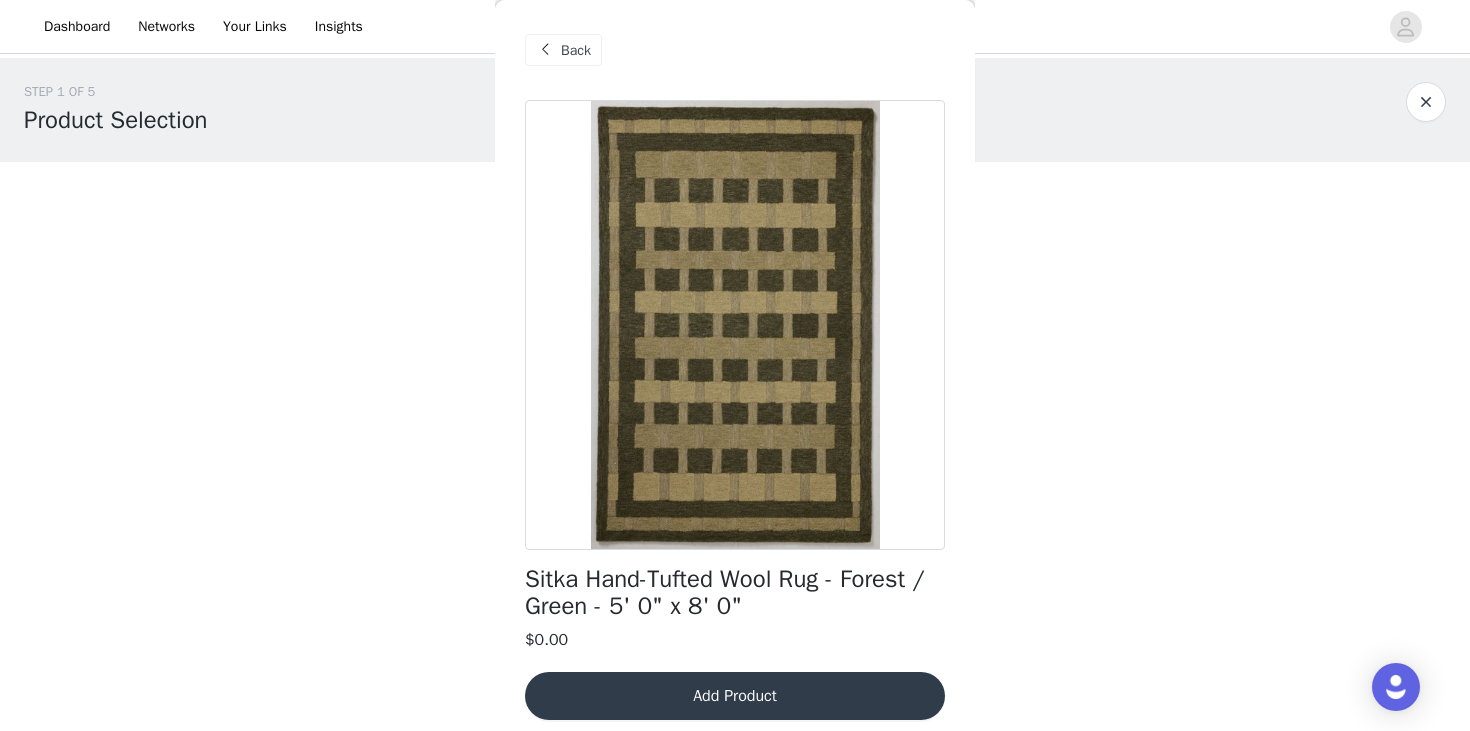 click on "Back" at bounding box center (576, 50) 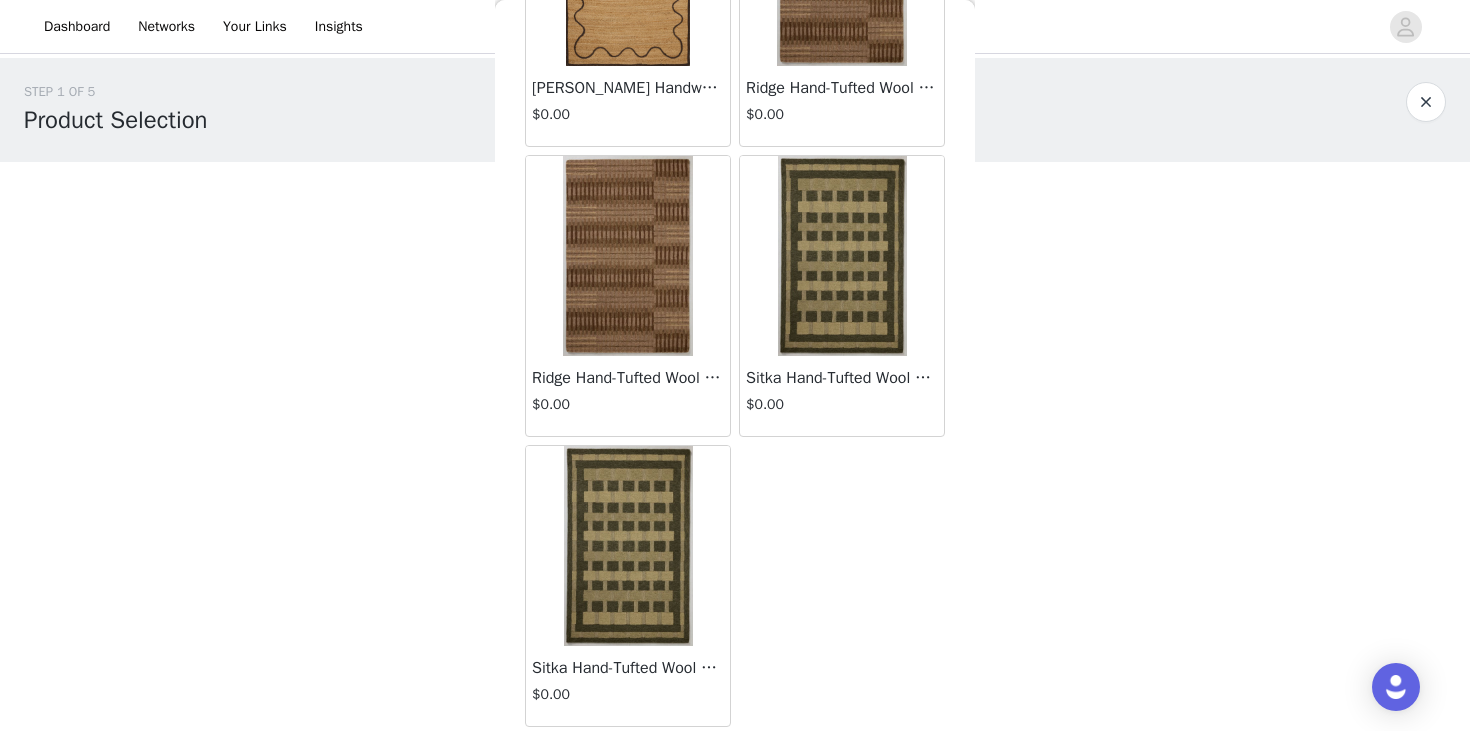 scroll, scrollTop: 4005, scrollLeft: 0, axis: vertical 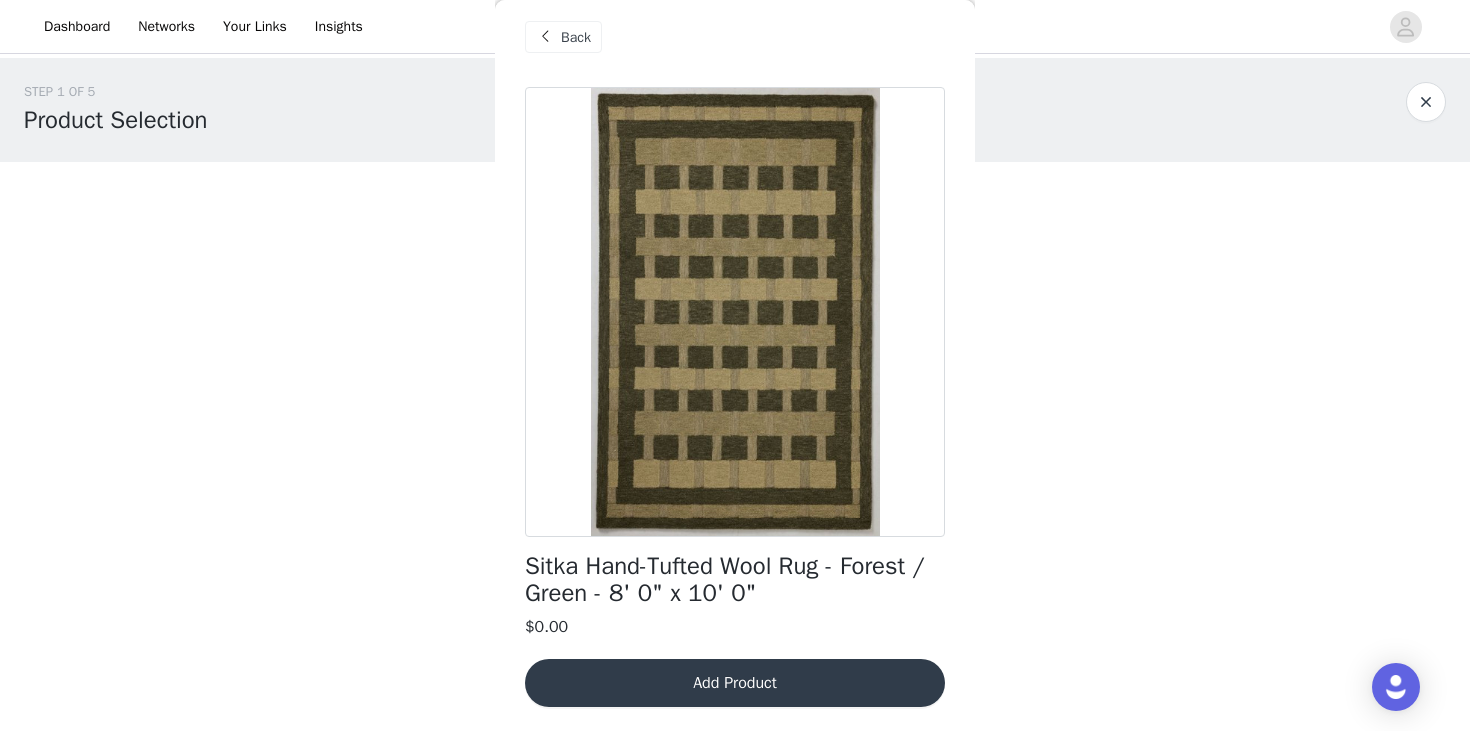 click on "Add Product" at bounding box center [735, 683] 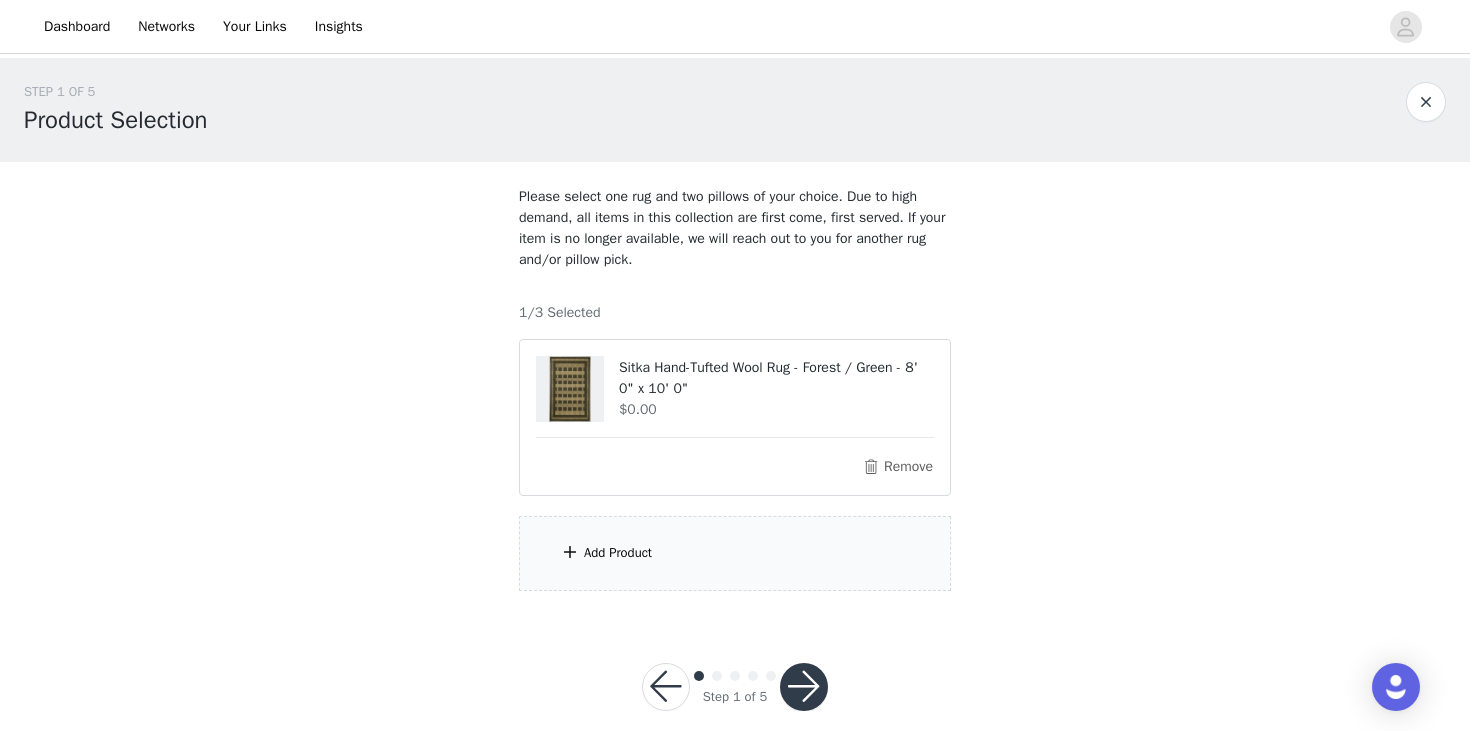 click on "Add Product" at bounding box center (735, 553) 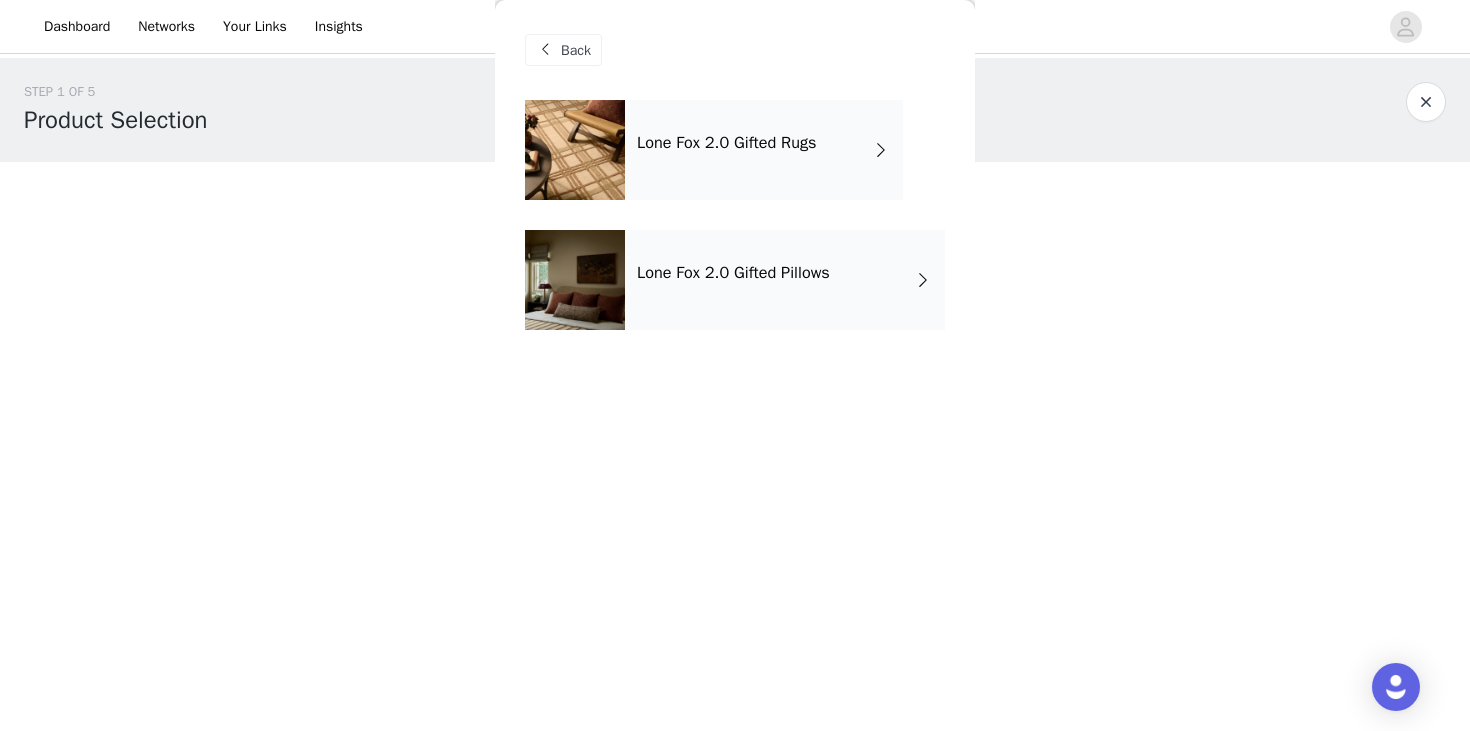 click on "Lone Fox 2.0 Gifted Rugs" at bounding box center (764, 150) 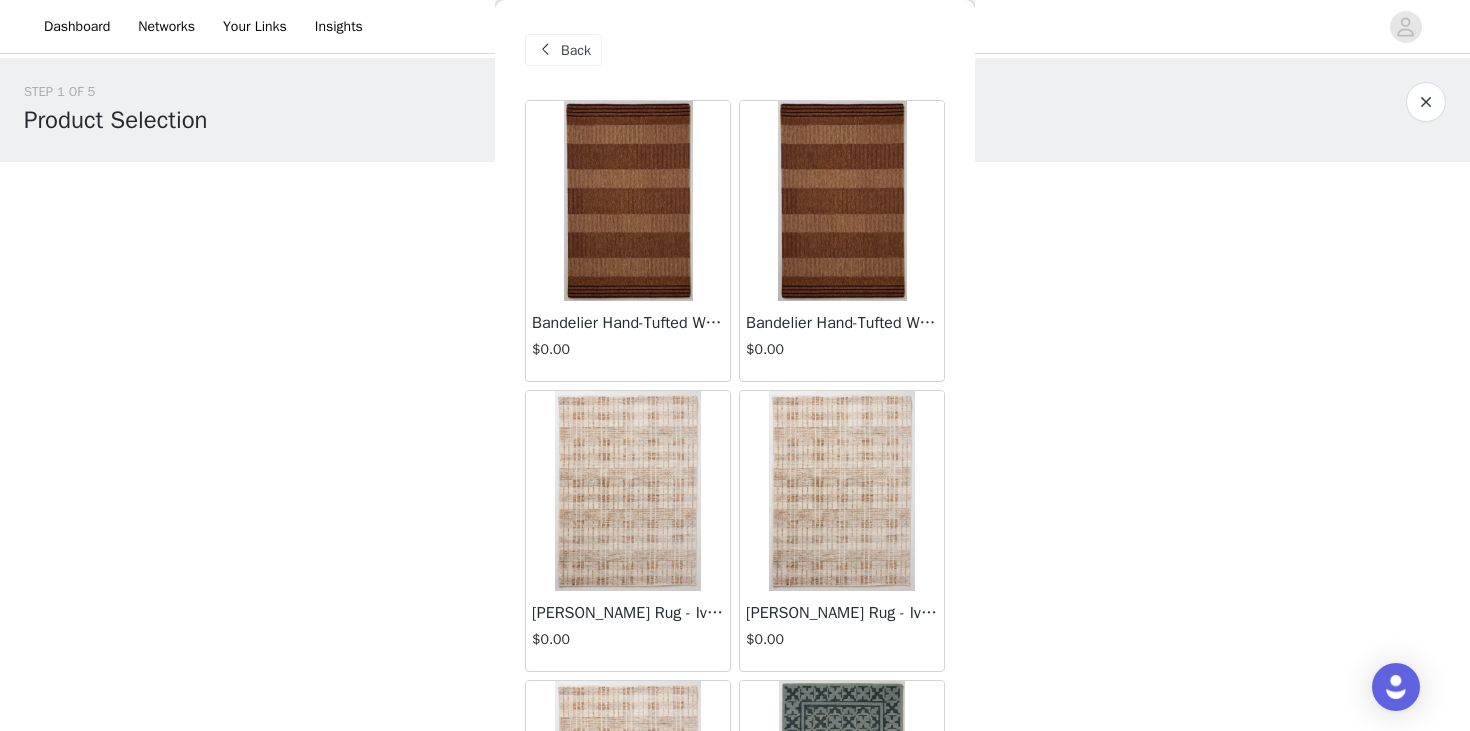 scroll, scrollTop: 0, scrollLeft: 0, axis: both 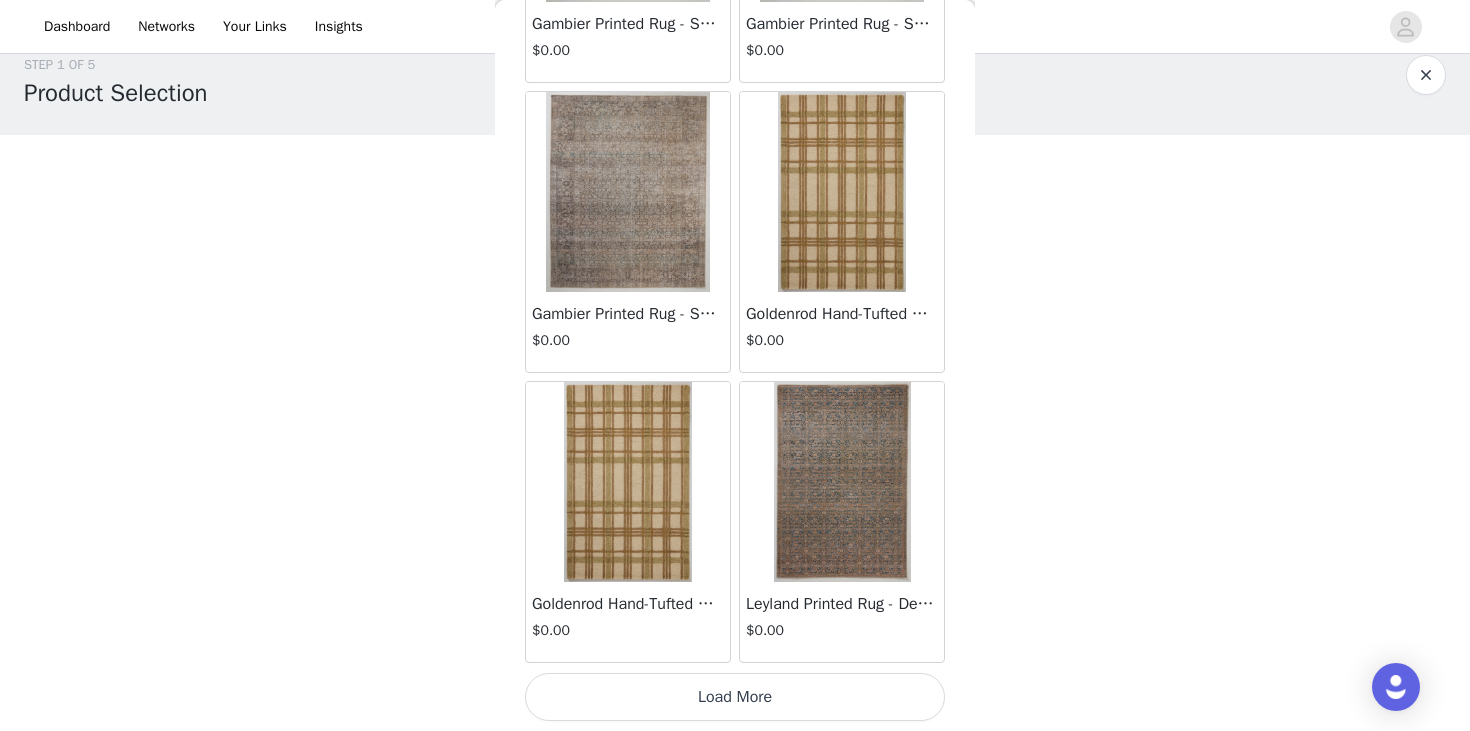 click on "Load More" at bounding box center (735, 697) 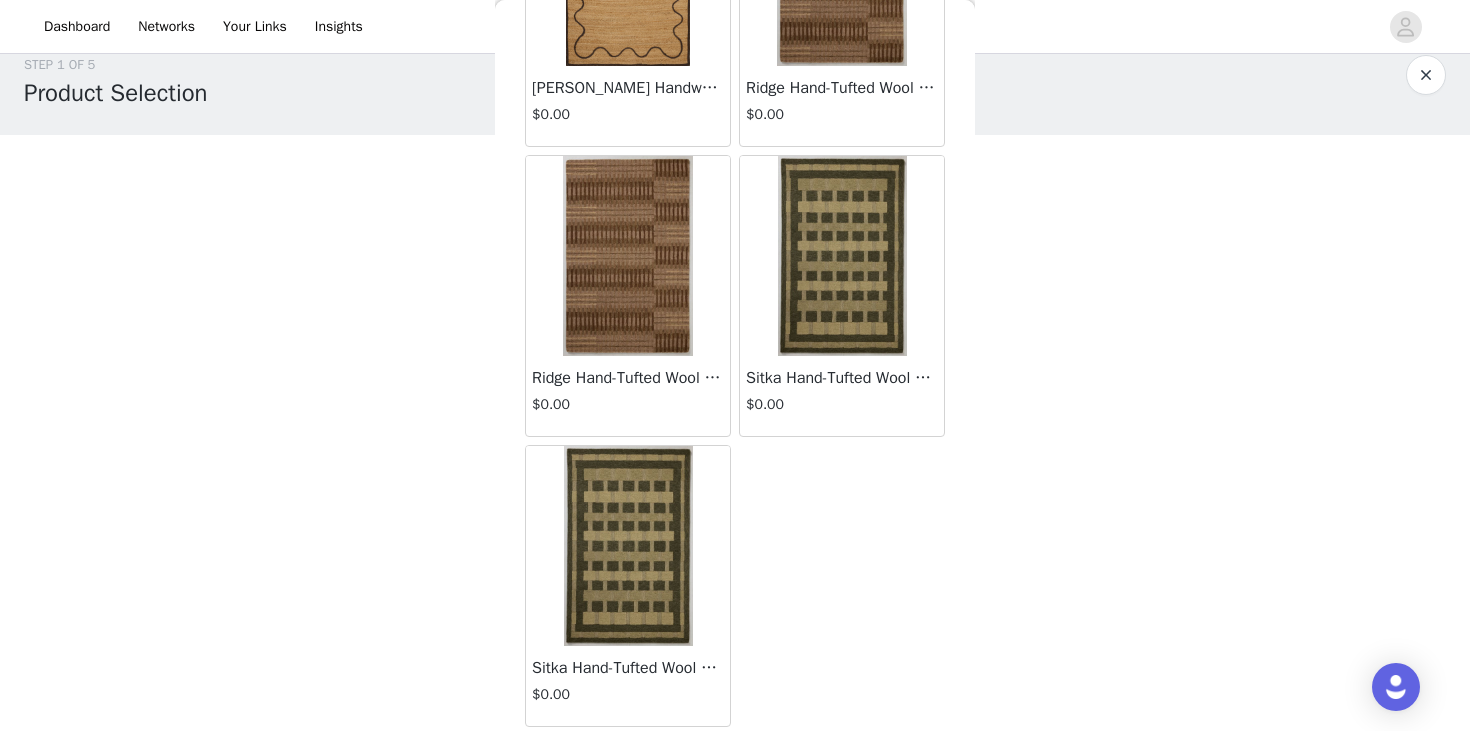 scroll, scrollTop: 4005, scrollLeft: 0, axis: vertical 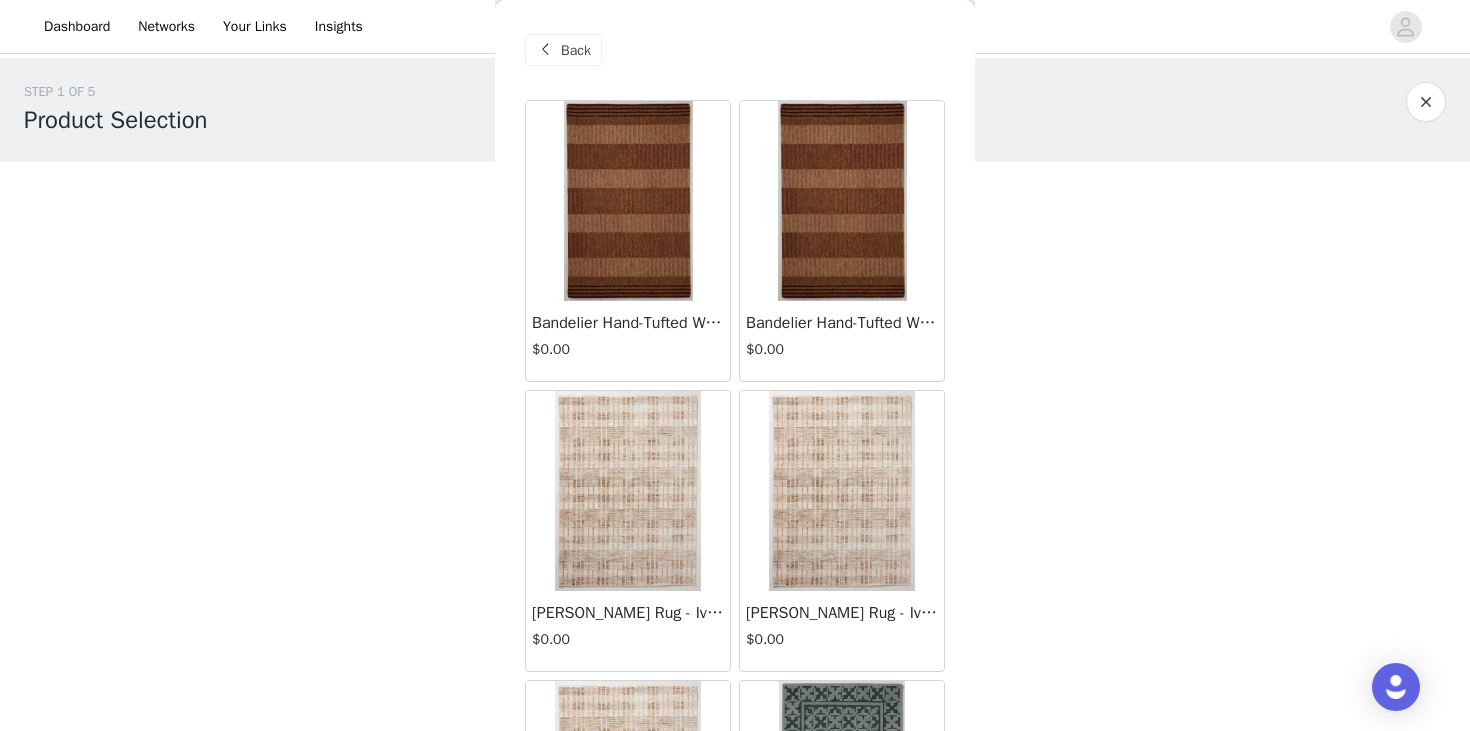 click at bounding box center (842, 201) 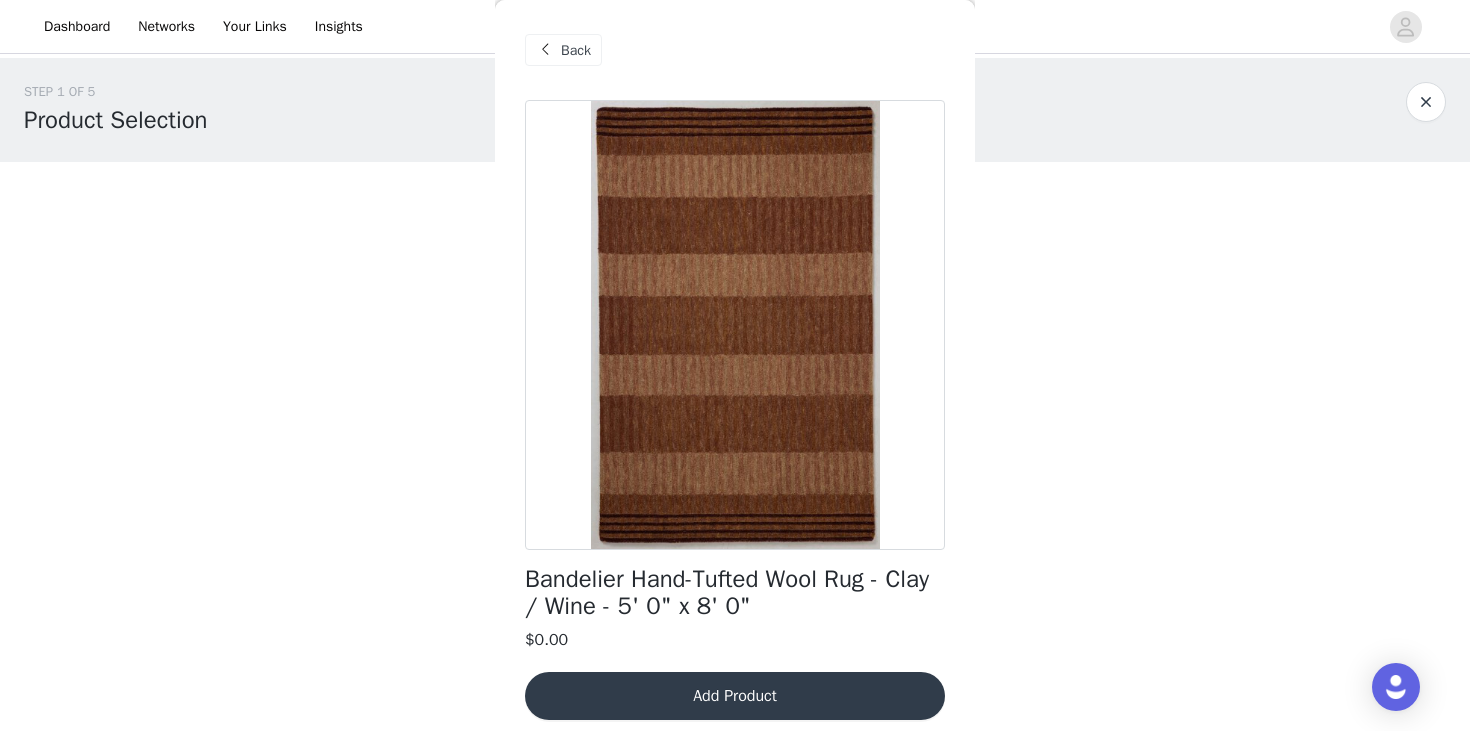 click on "STEP 1 OF 5
Product Selection
Please select one rug and two pillows of your choice. Due to high demand, all items in this collection are first come, first served. If your item is no longer available, we will reach out to you for another rug and/or pillow pick.       1/3 Selected           Sitka Hand-Tufted Wool Rug - Forest / Green - 8' 0" x 10' 0"     $0.00             Remove     Add Product       Back     Bandelier Hand-Tufted Wool Rug - Clay / Wine - 5' 0" x 8' 0"       $0.00             Add Product" at bounding box center [735, 336] 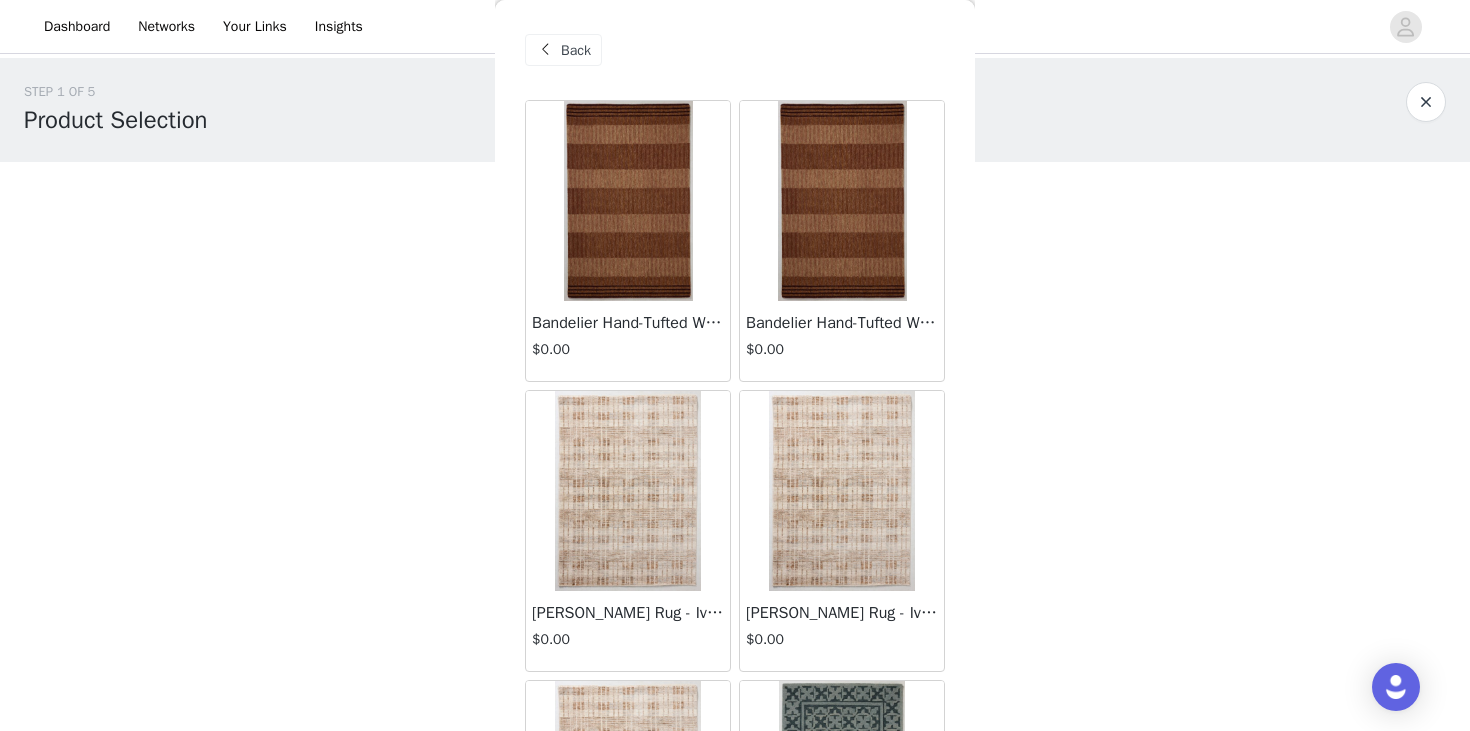 click at bounding box center [628, 201] 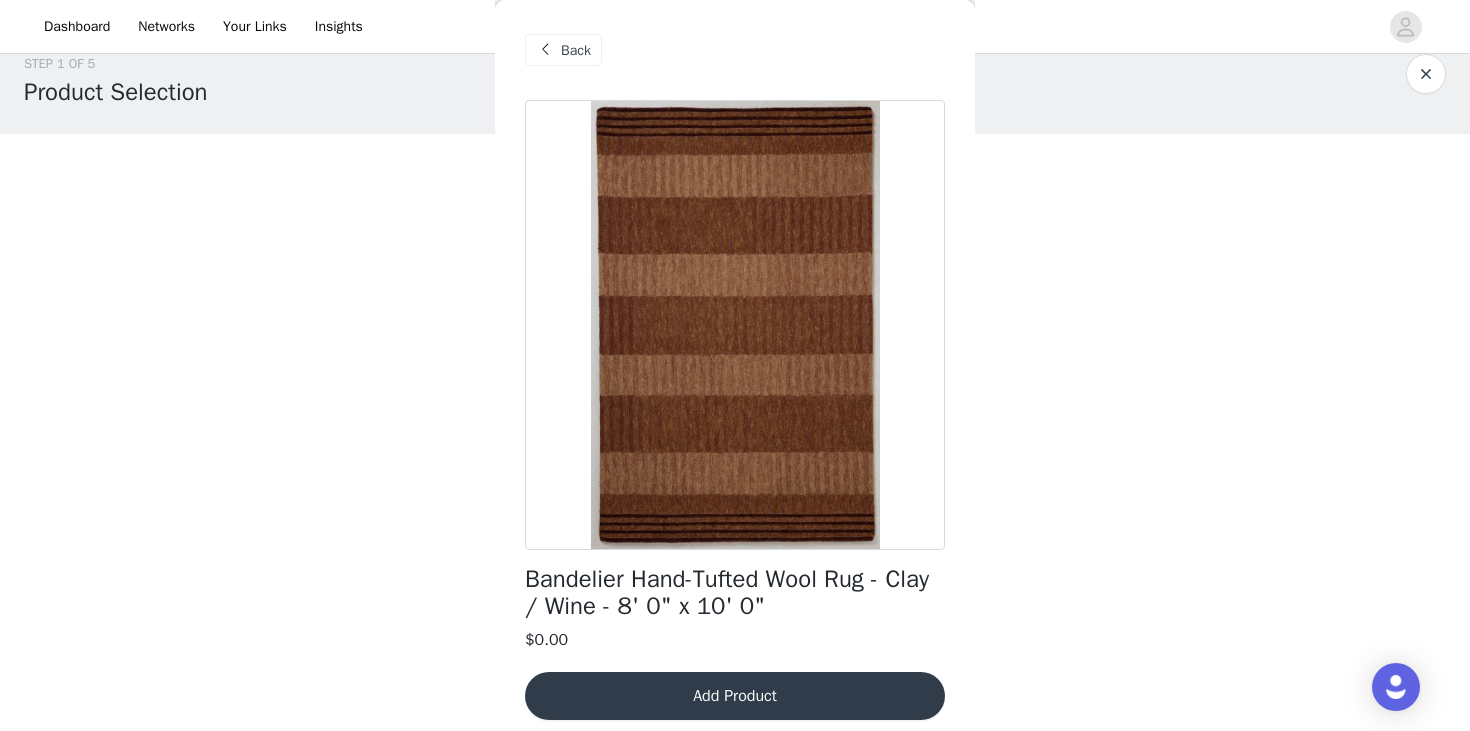 scroll, scrollTop: 27, scrollLeft: 0, axis: vertical 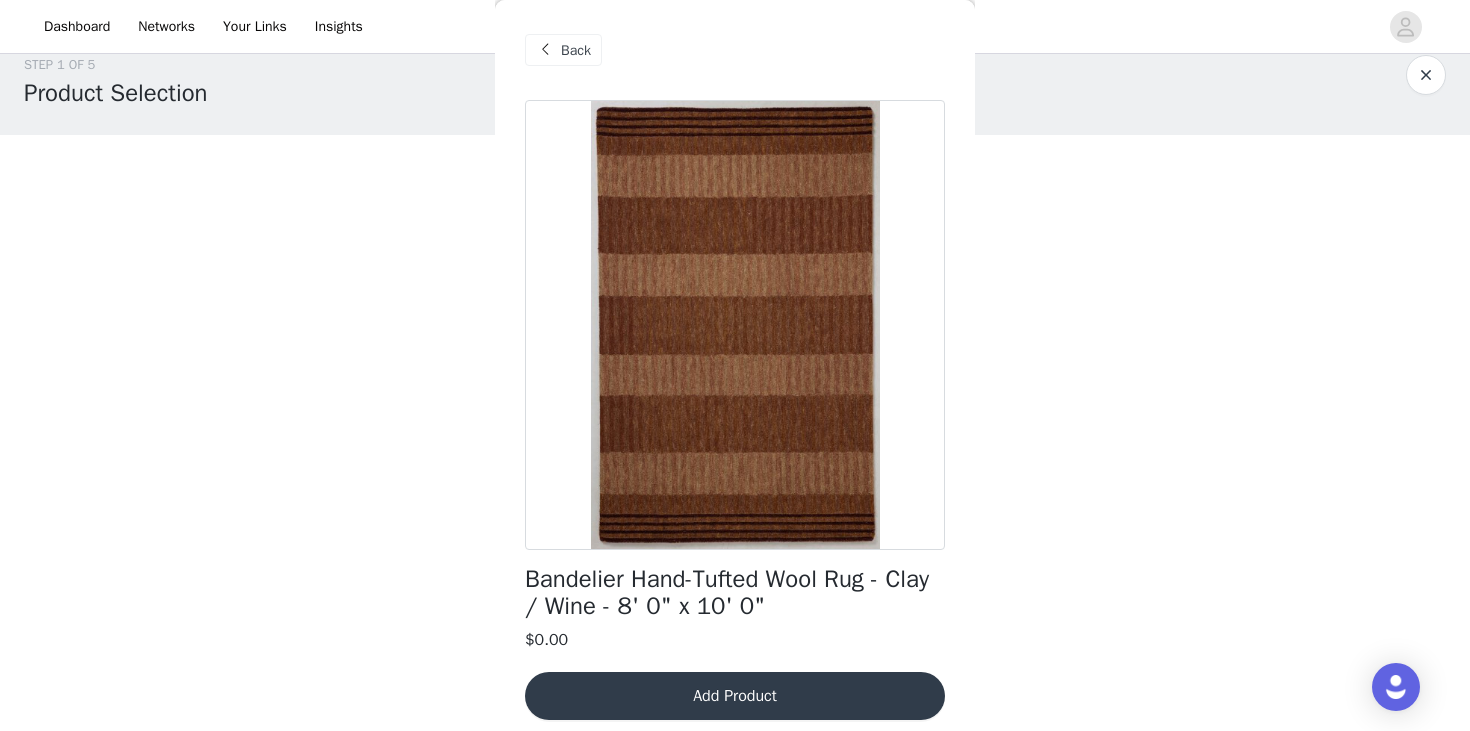 click on "Back" at bounding box center (576, 50) 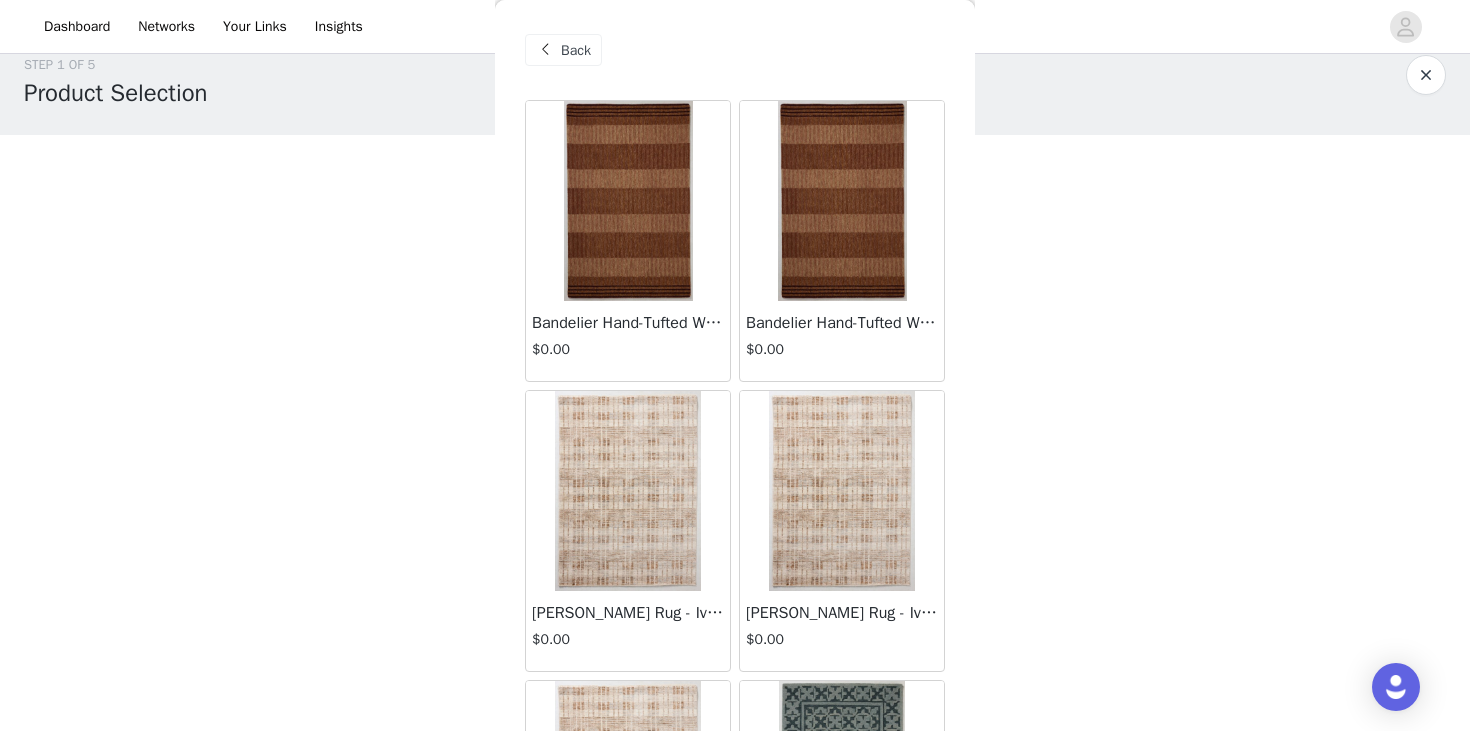 scroll, scrollTop: 30, scrollLeft: 0, axis: vertical 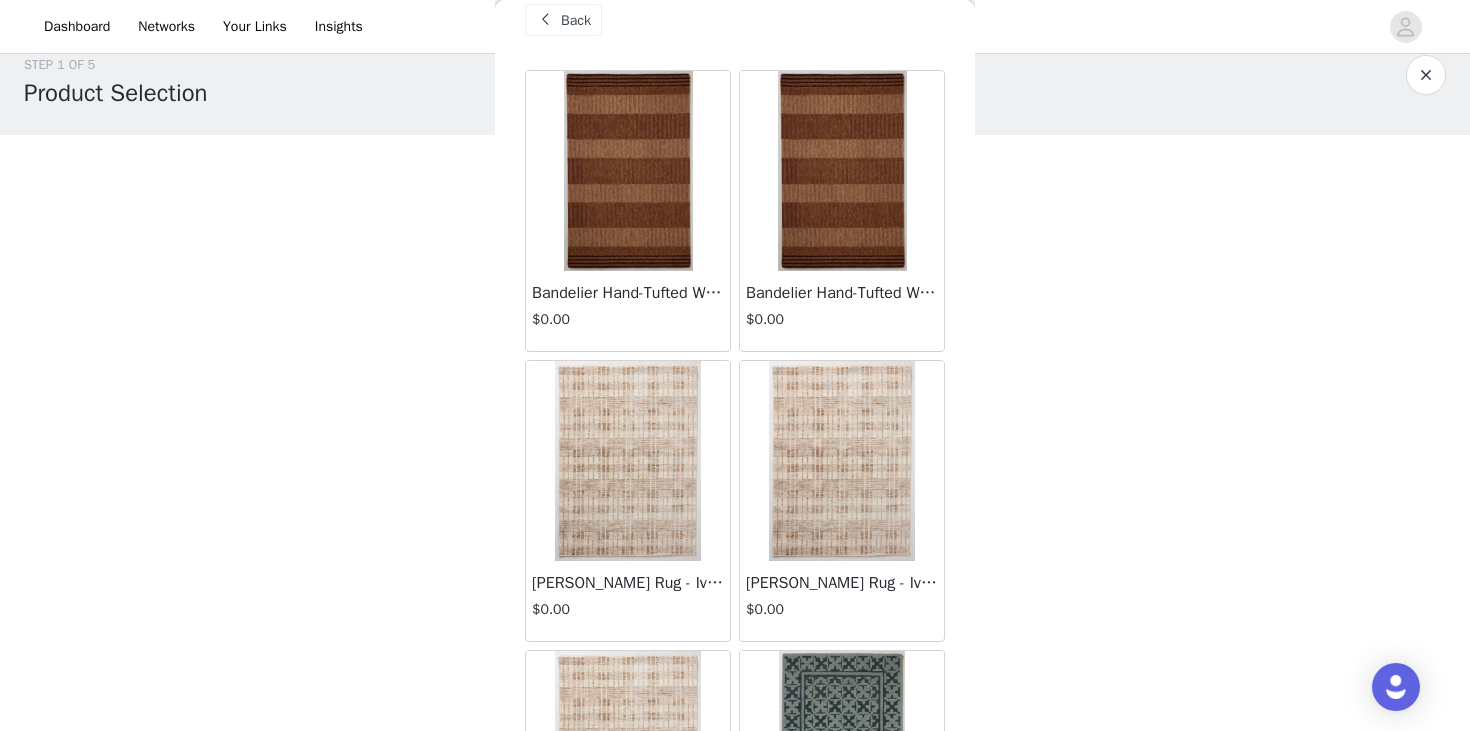 click at bounding box center [841, 461] 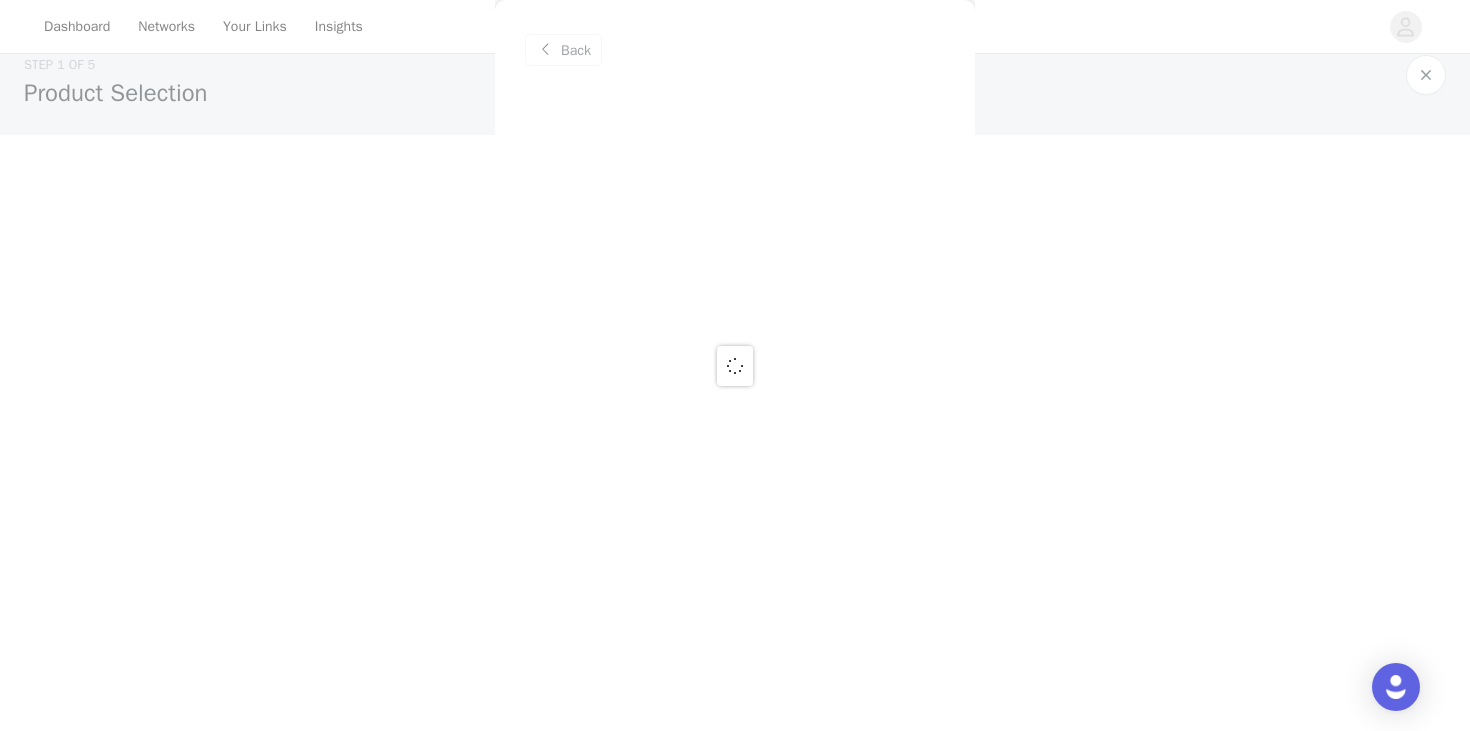 scroll, scrollTop: 0, scrollLeft: 0, axis: both 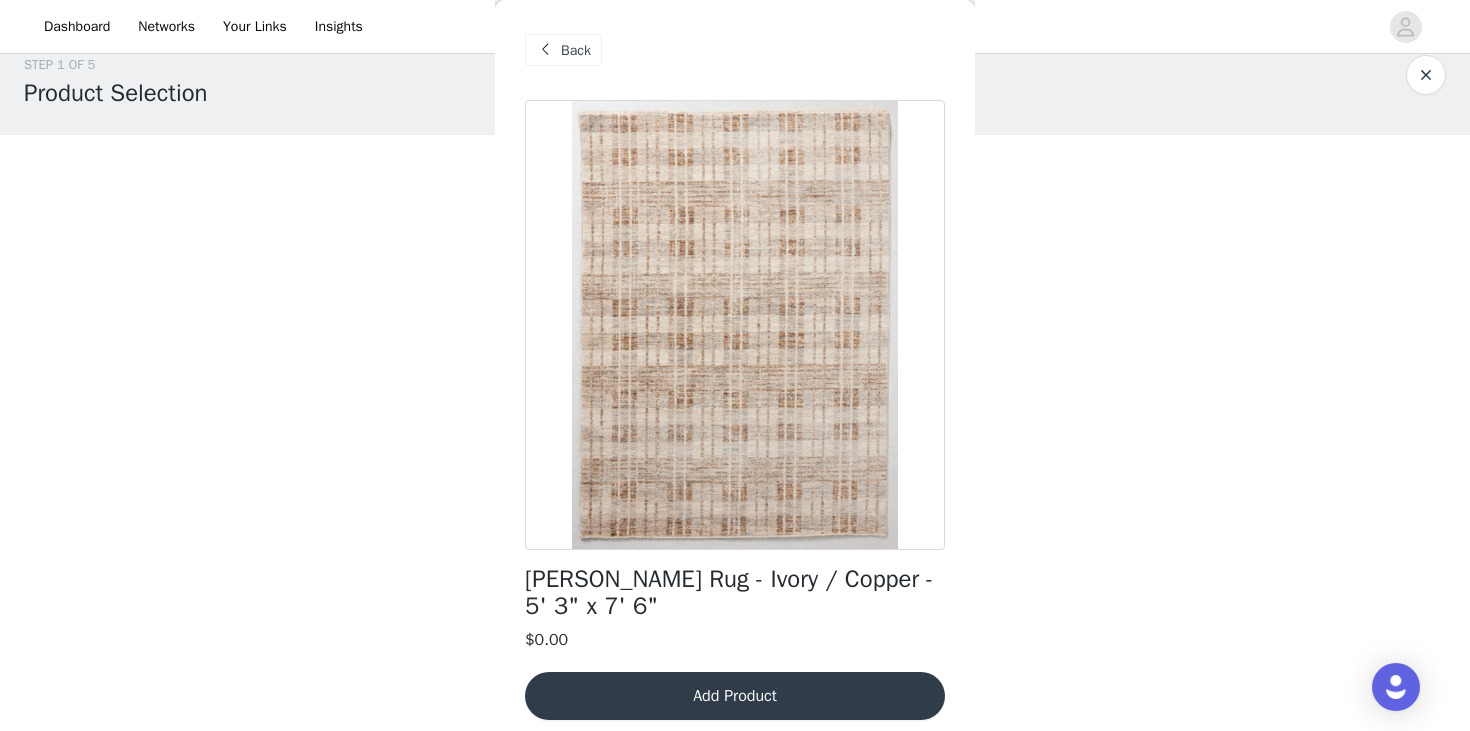click on "Back" at bounding box center (576, 50) 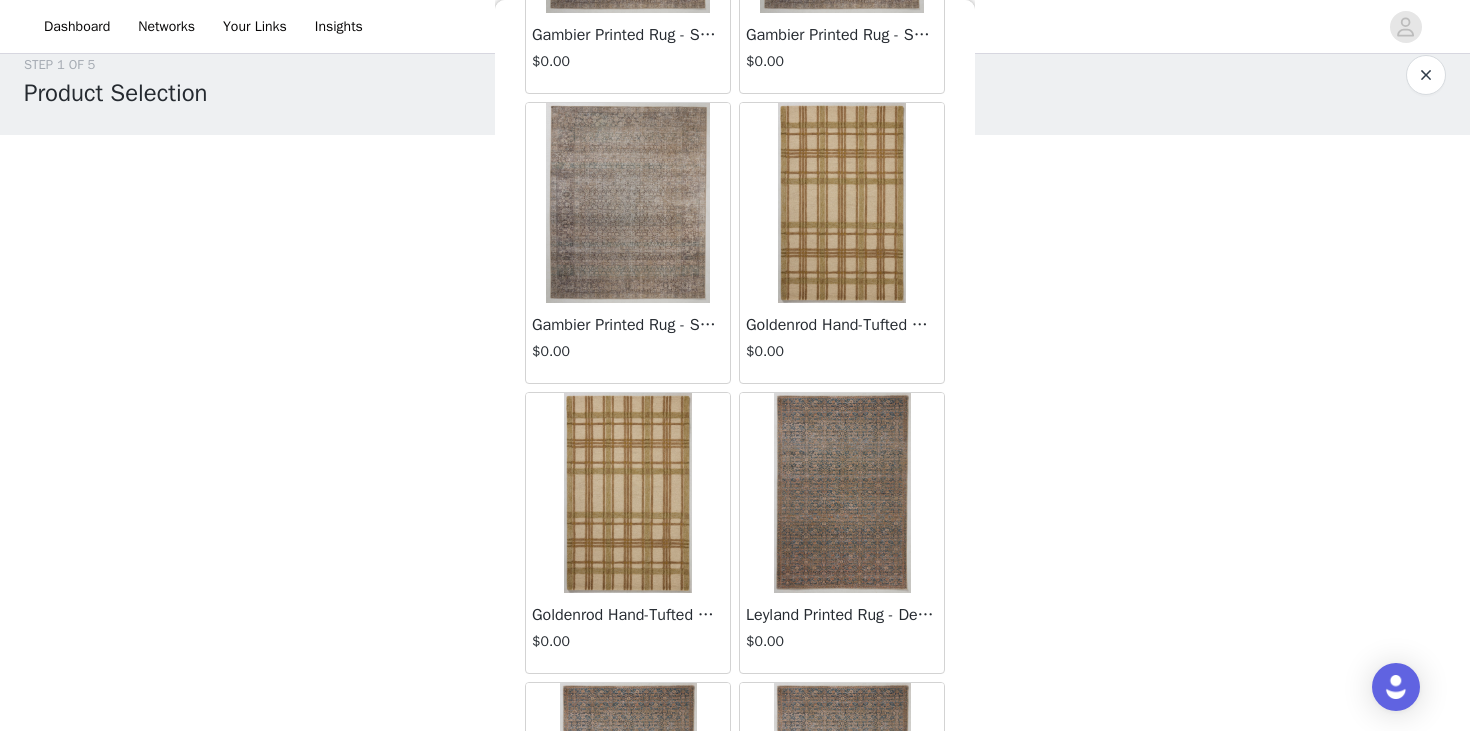 scroll, scrollTop: 2322, scrollLeft: 0, axis: vertical 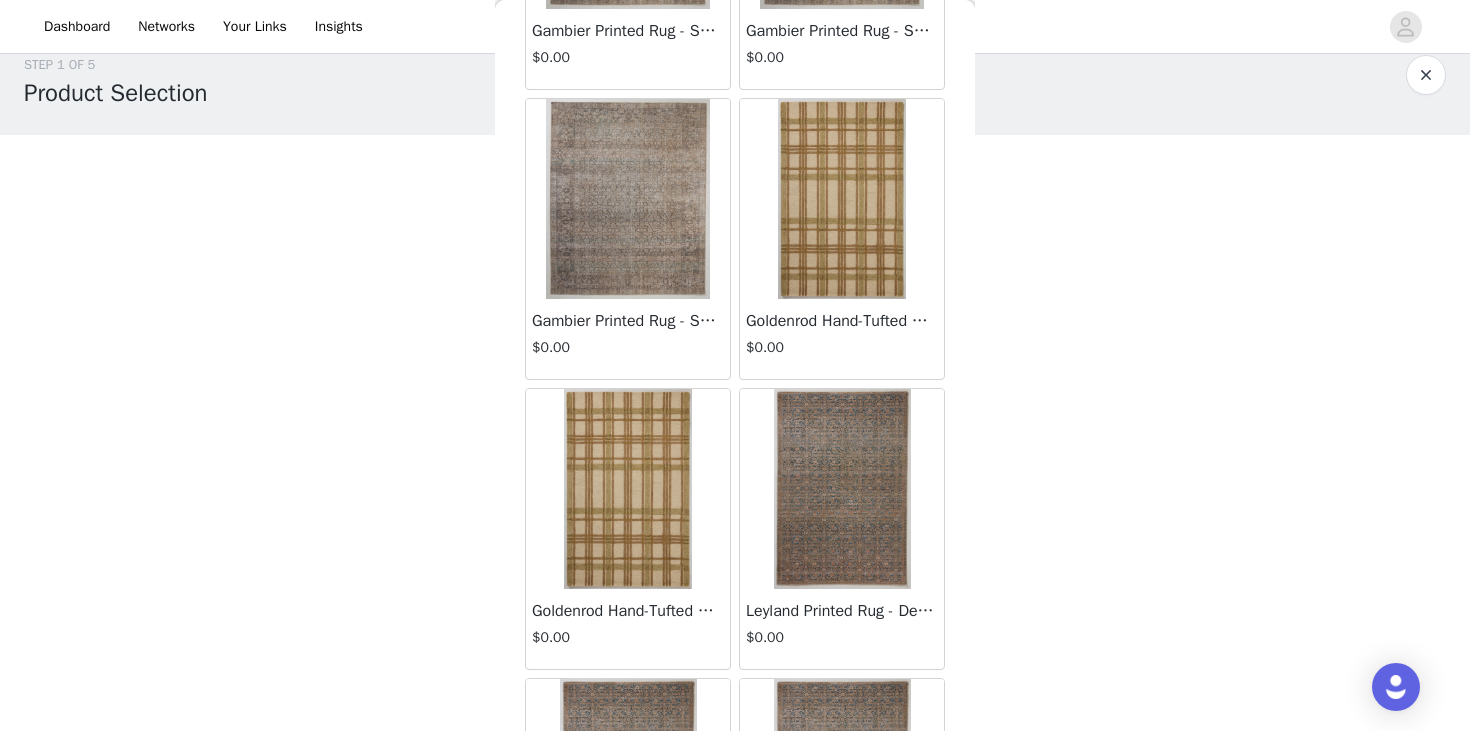 click at bounding box center (842, 199) 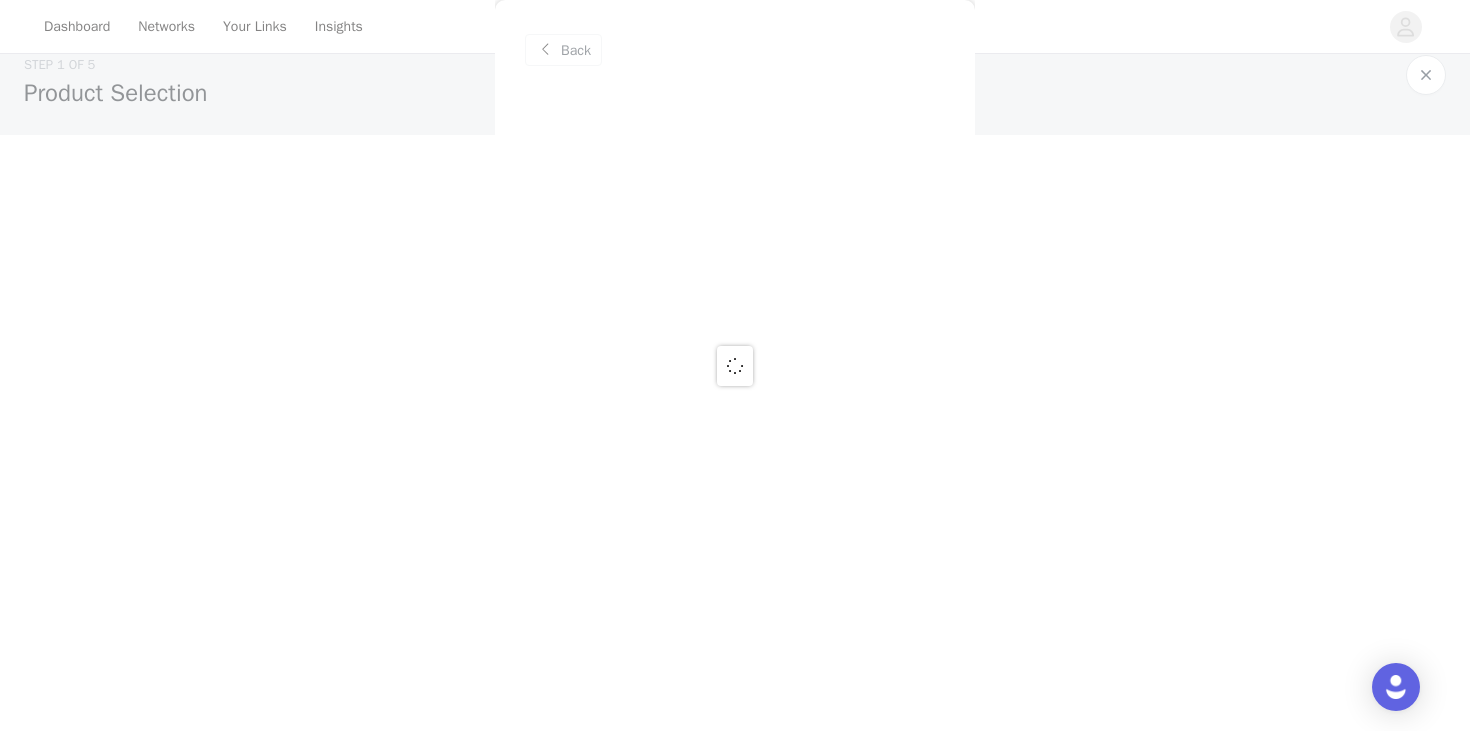 scroll, scrollTop: 0, scrollLeft: 0, axis: both 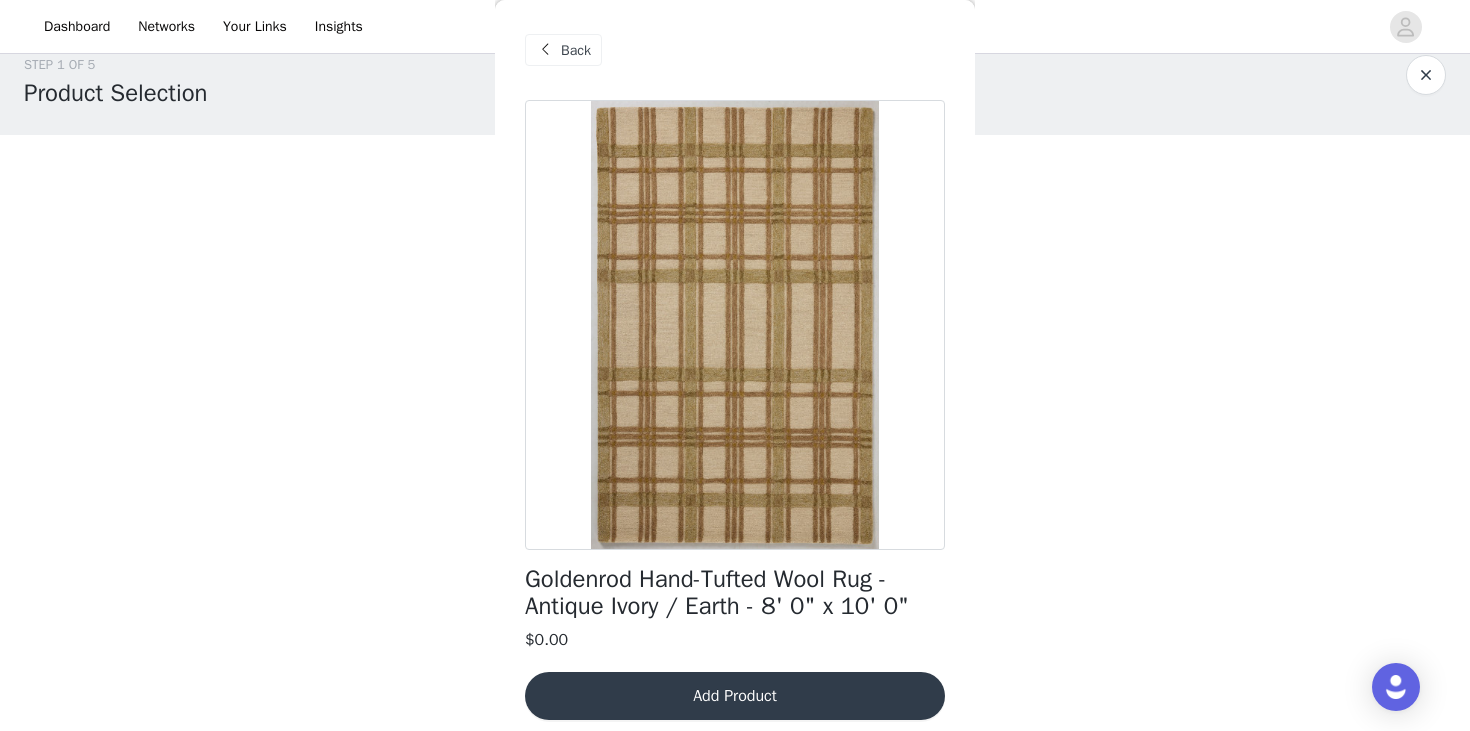 click on "Back" at bounding box center (576, 50) 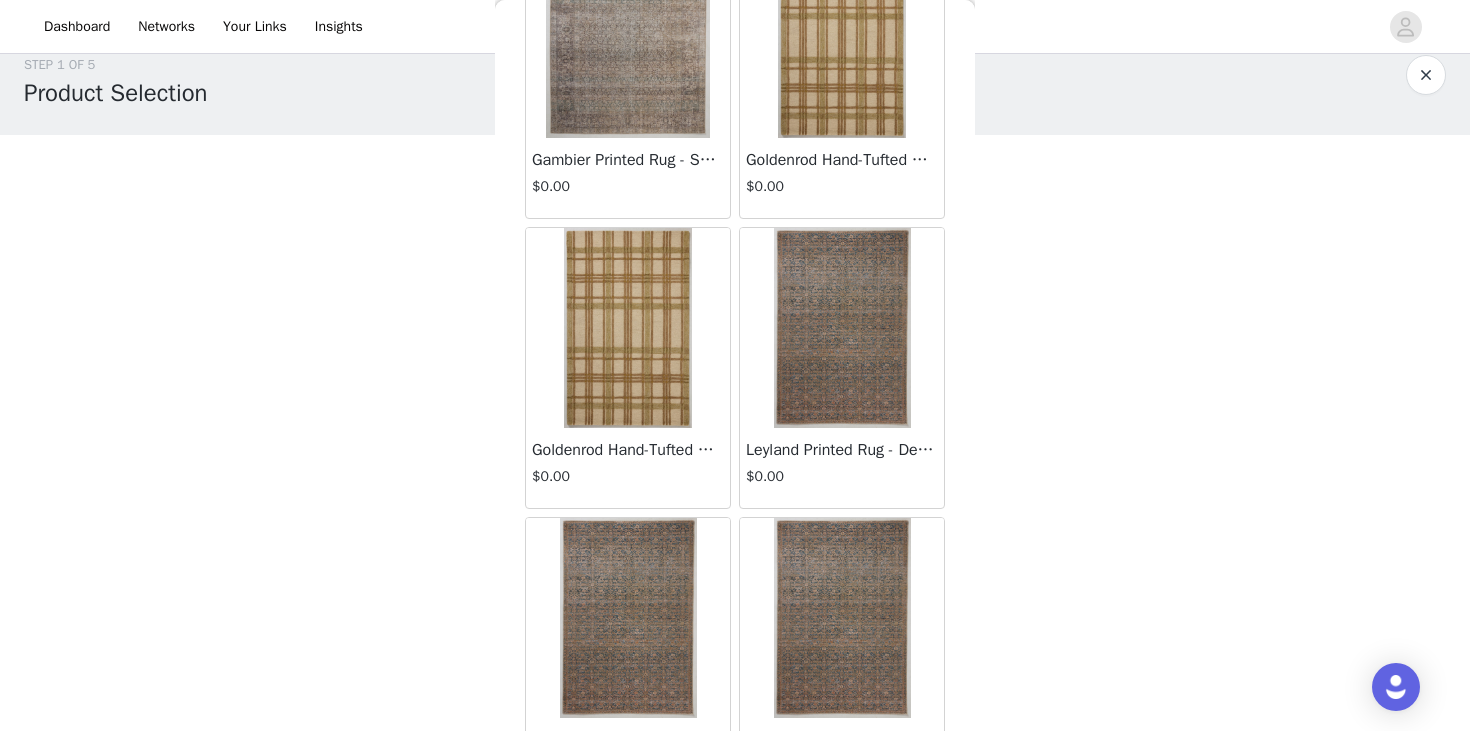 scroll, scrollTop: 2496, scrollLeft: 0, axis: vertical 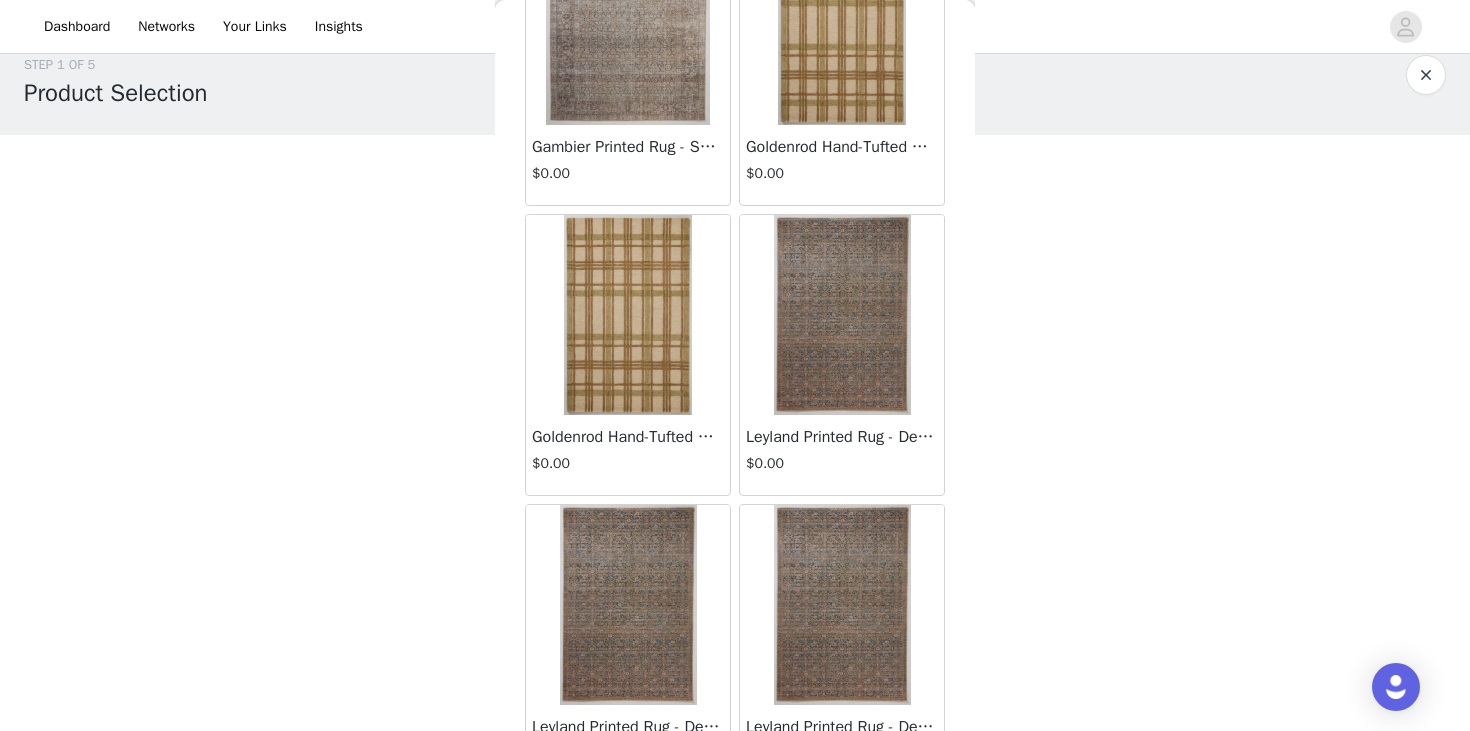 click at bounding box center [842, 315] 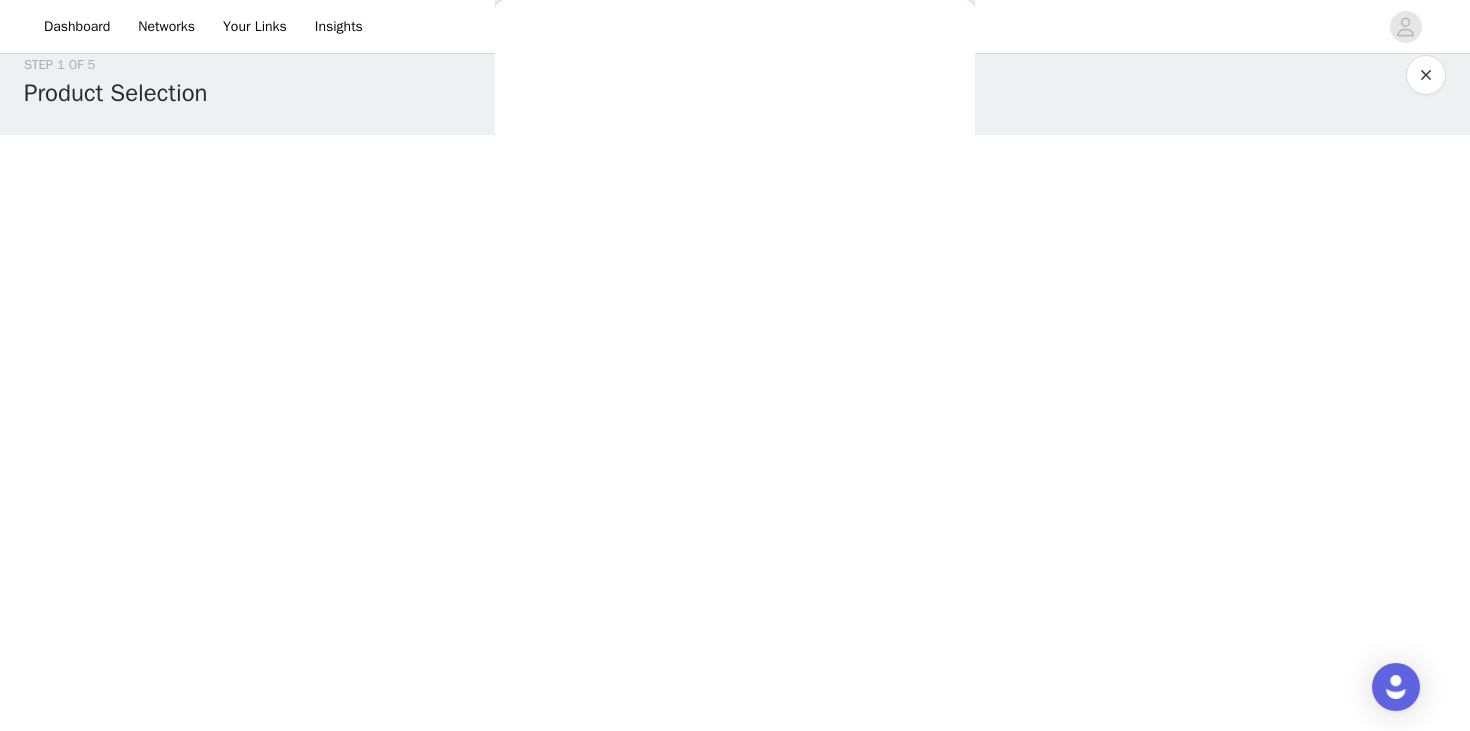 scroll, scrollTop: 0, scrollLeft: 0, axis: both 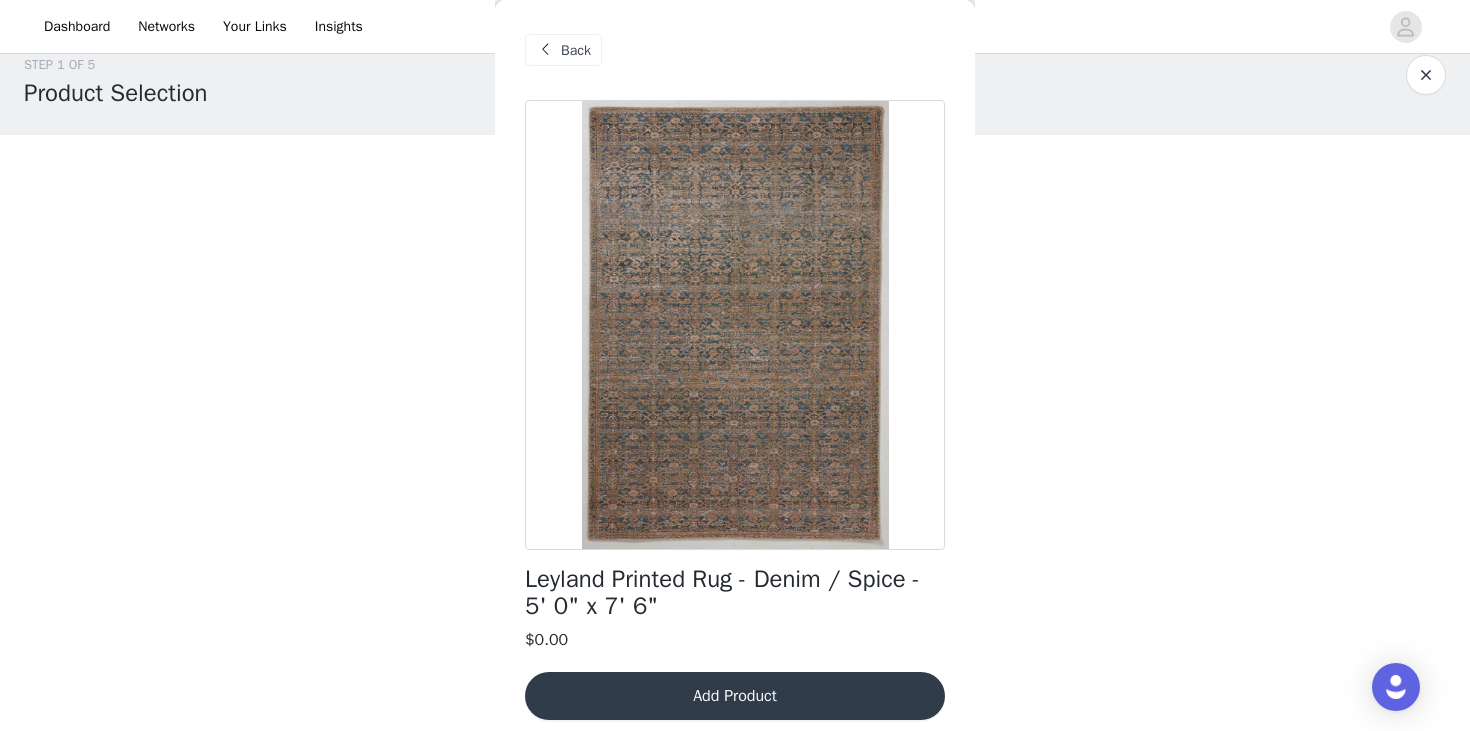 click at bounding box center [545, 50] 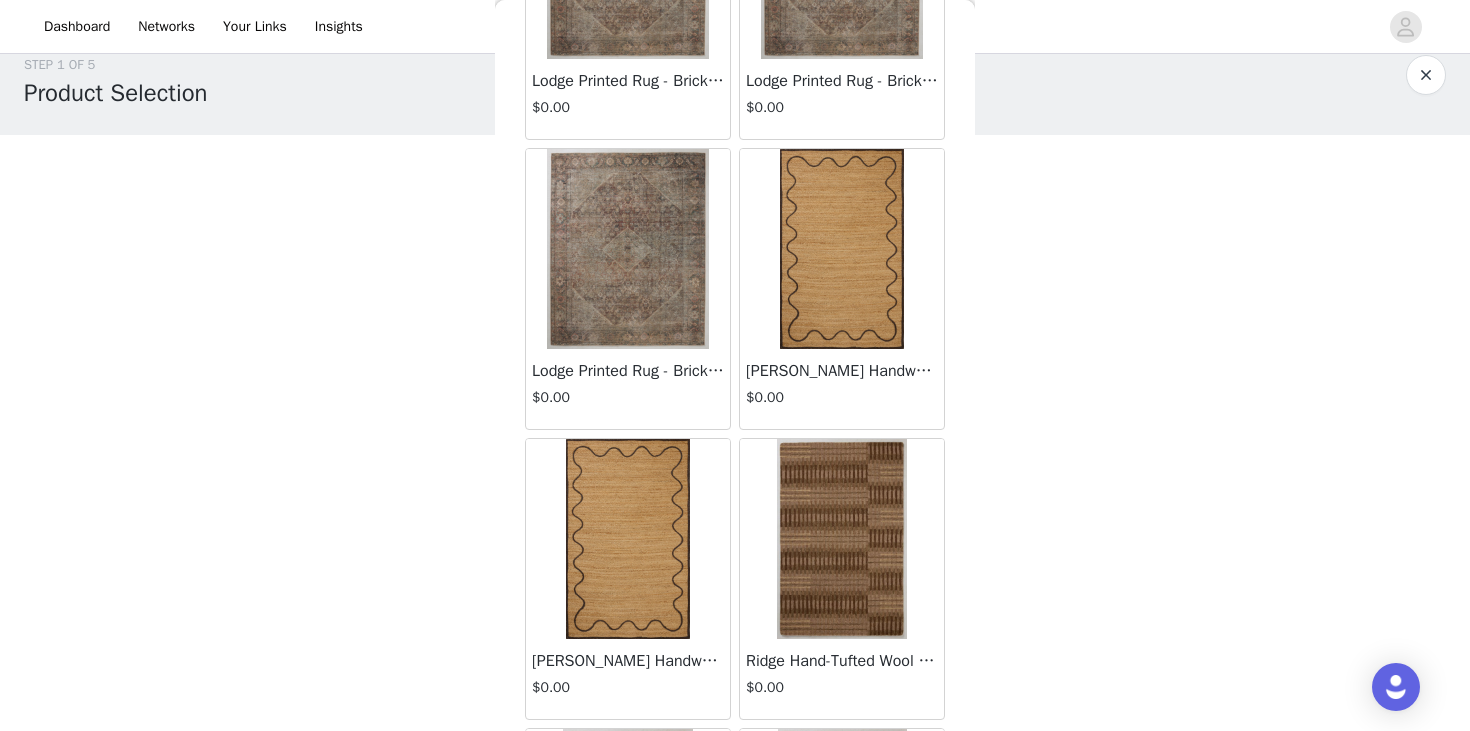 scroll, scrollTop: 3435, scrollLeft: 0, axis: vertical 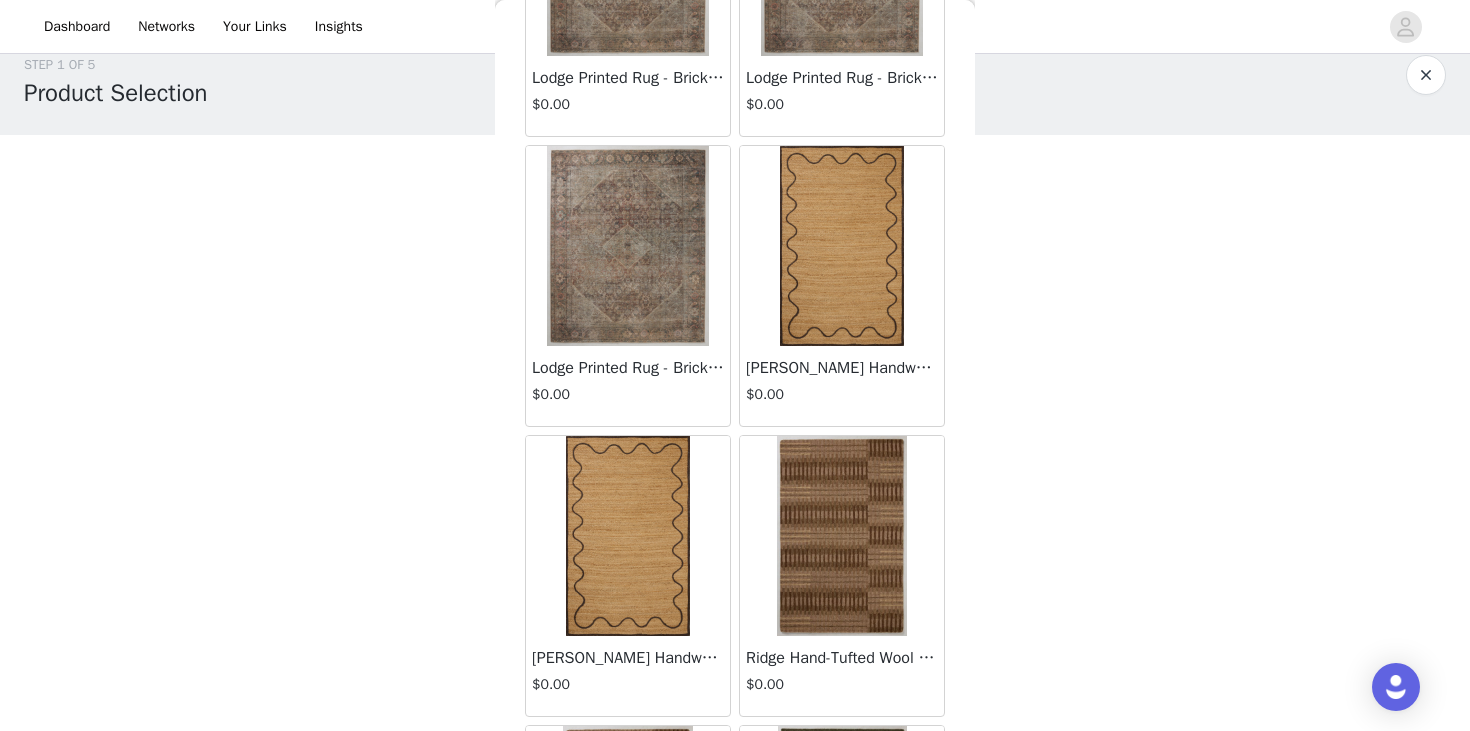 click at bounding box center (842, 536) 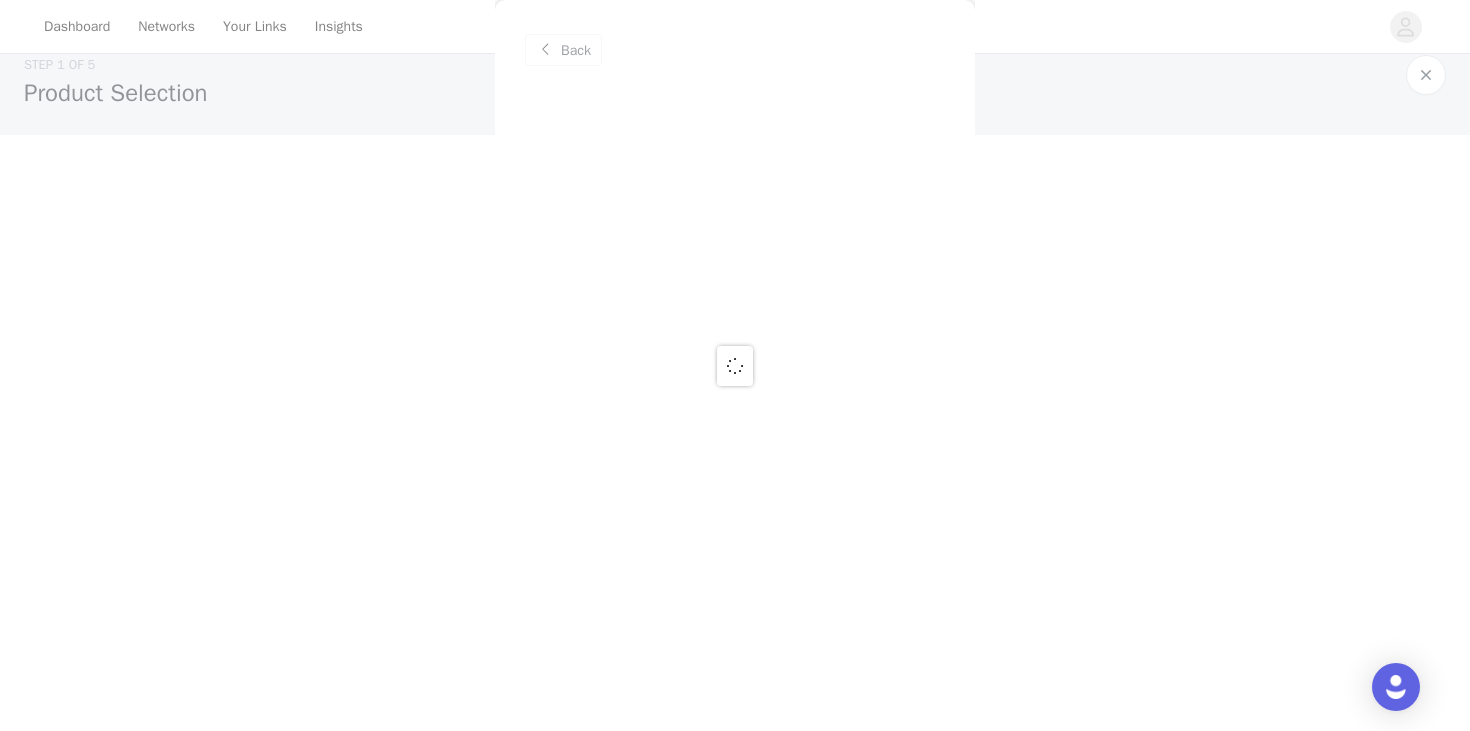 scroll, scrollTop: 0, scrollLeft: 0, axis: both 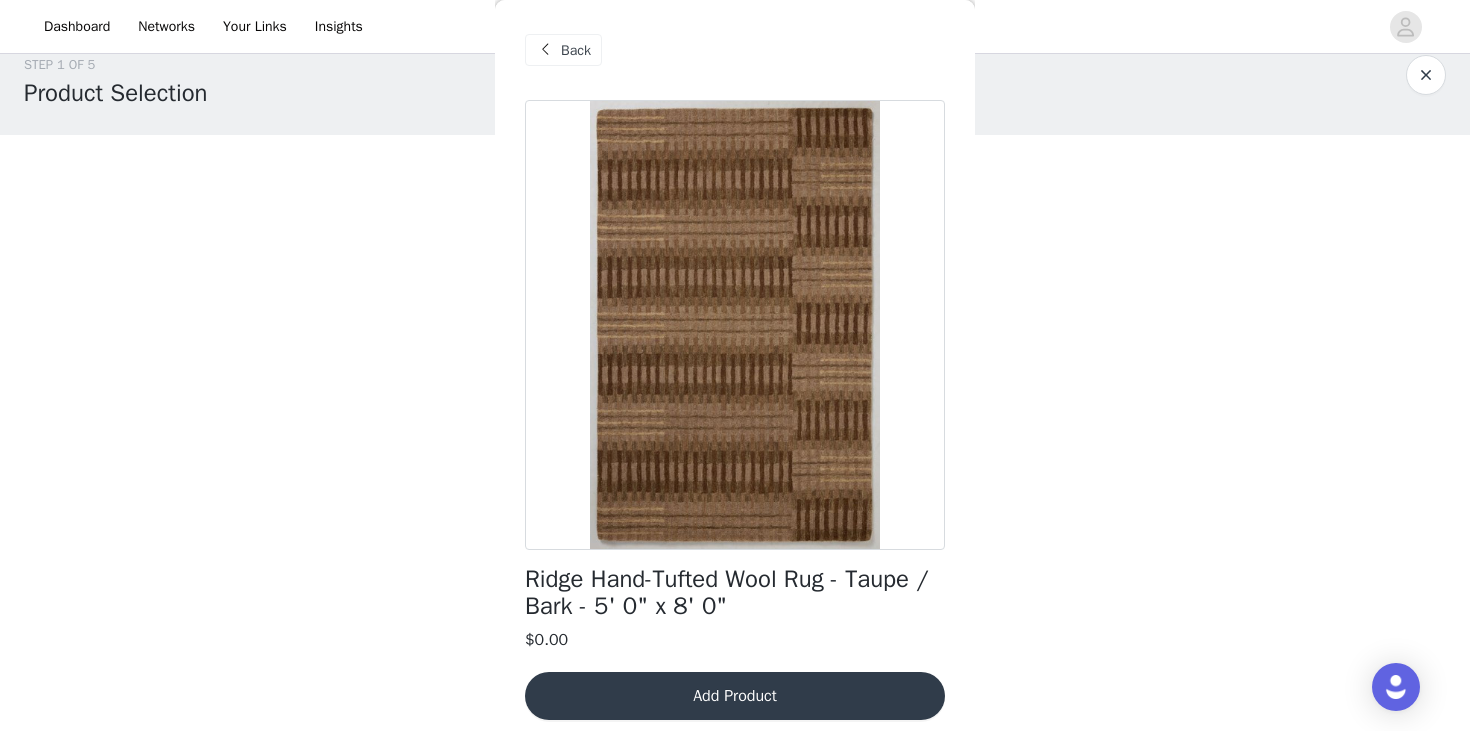 click on "Back" at bounding box center [576, 50] 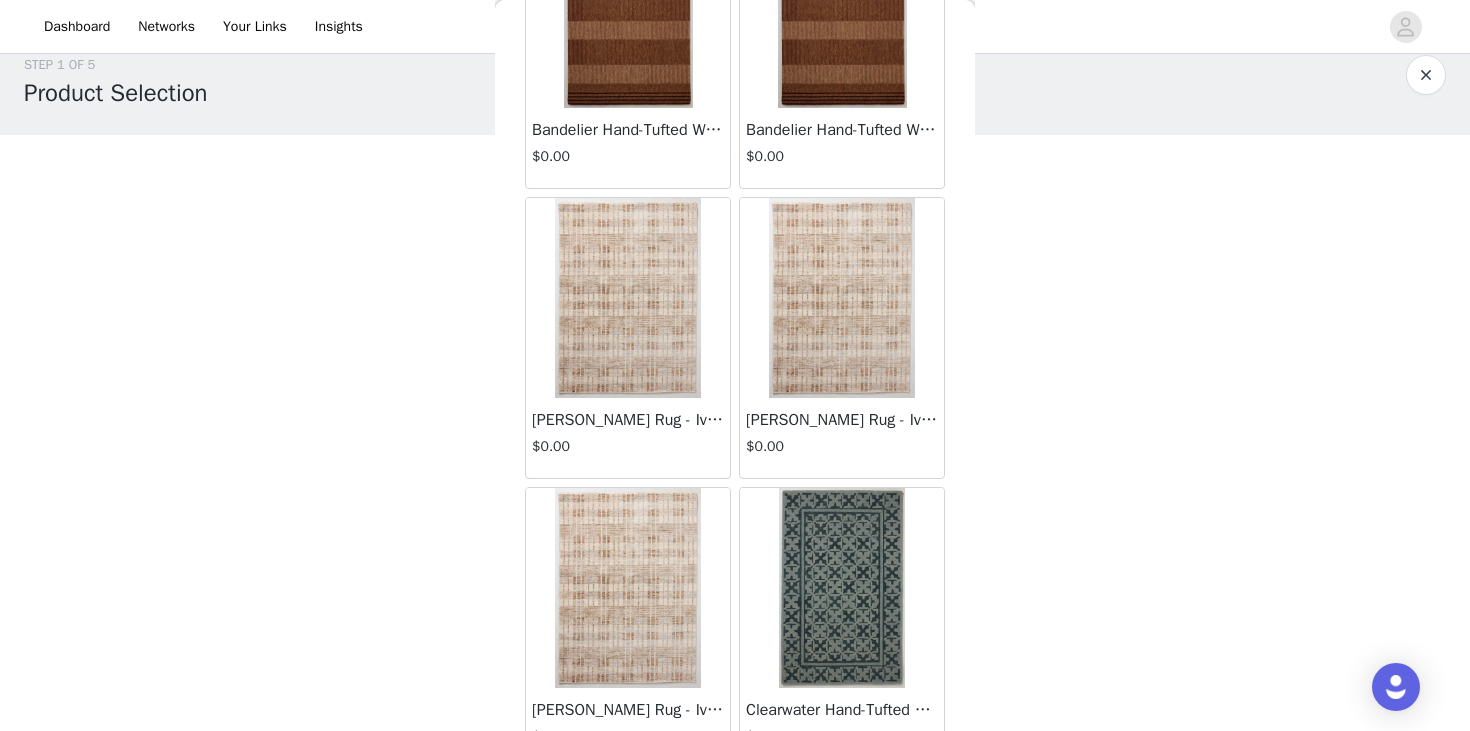 scroll, scrollTop: 166, scrollLeft: 0, axis: vertical 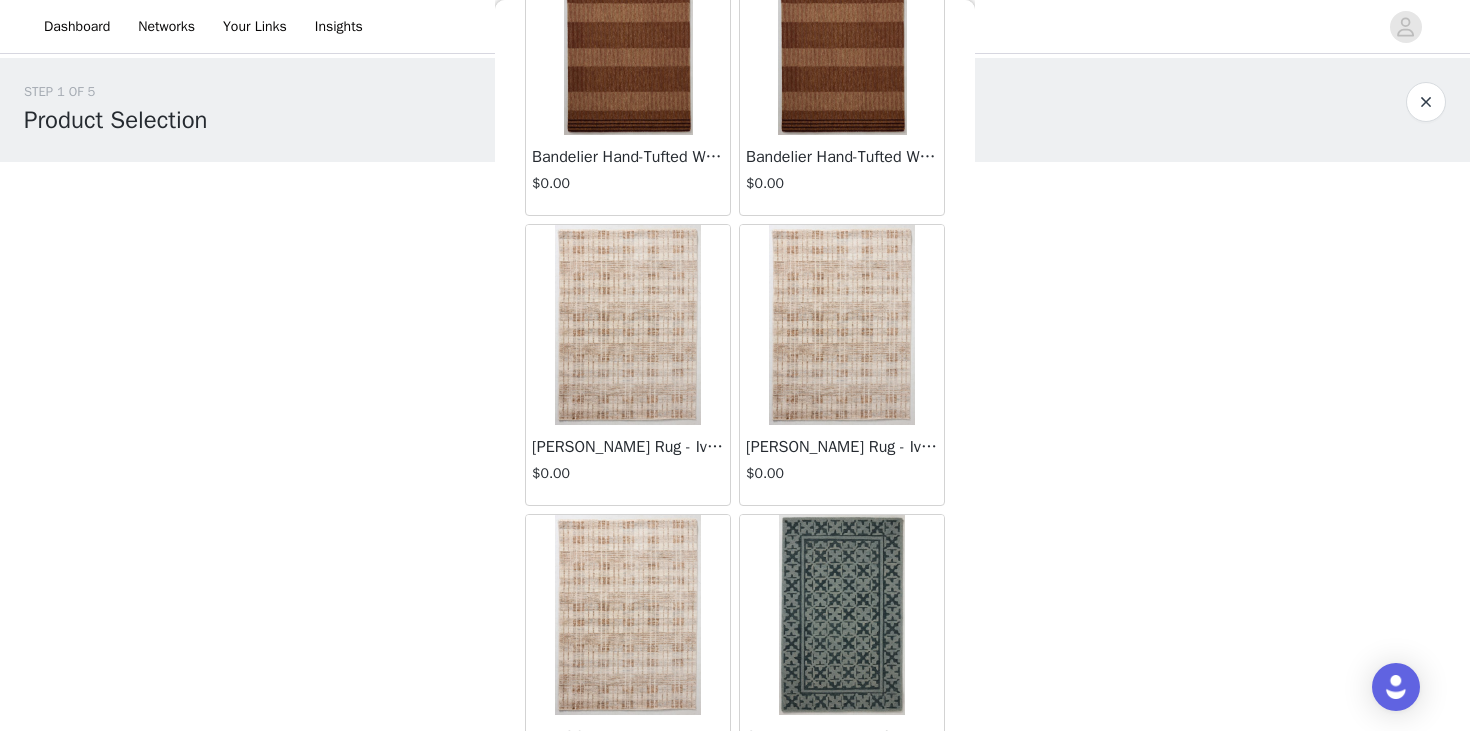 click at bounding box center [1426, 102] 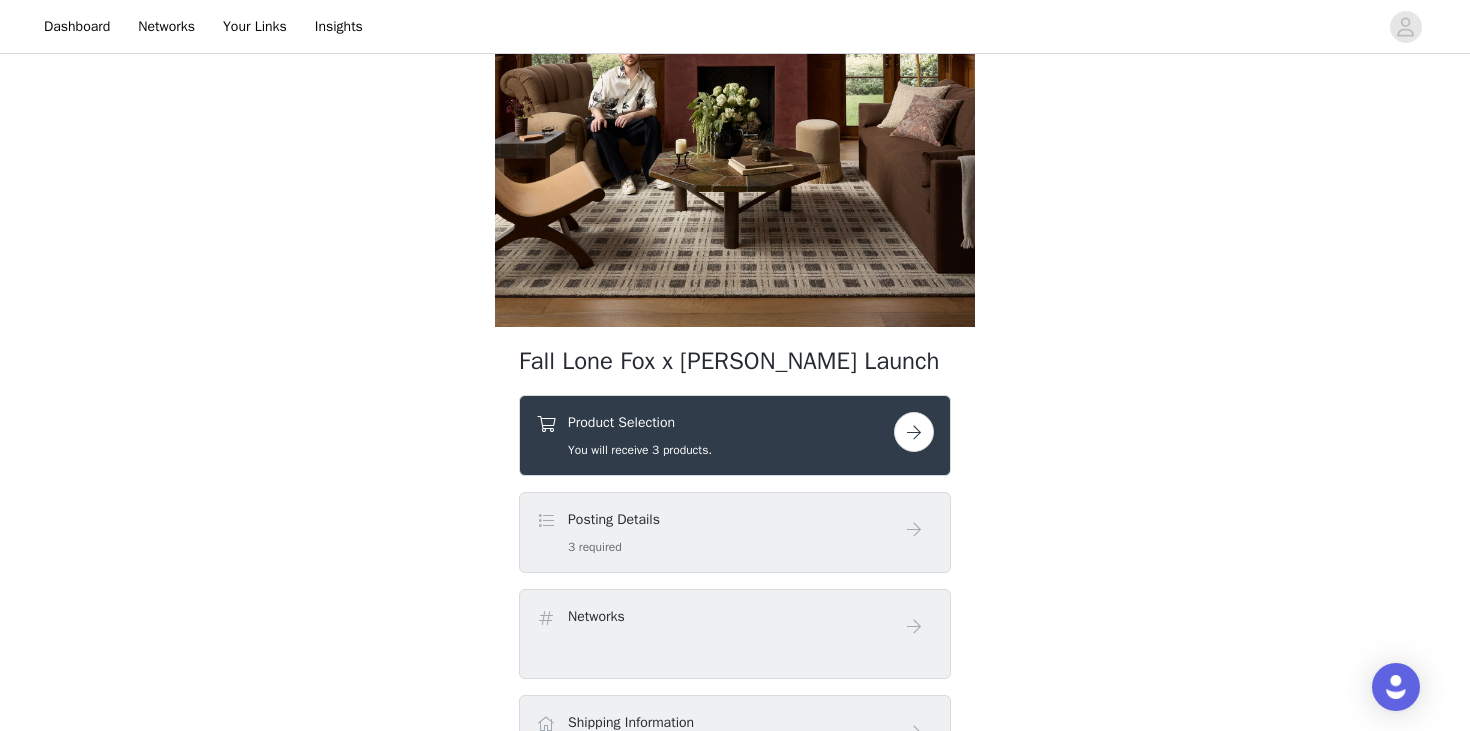 scroll, scrollTop: 333, scrollLeft: 0, axis: vertical 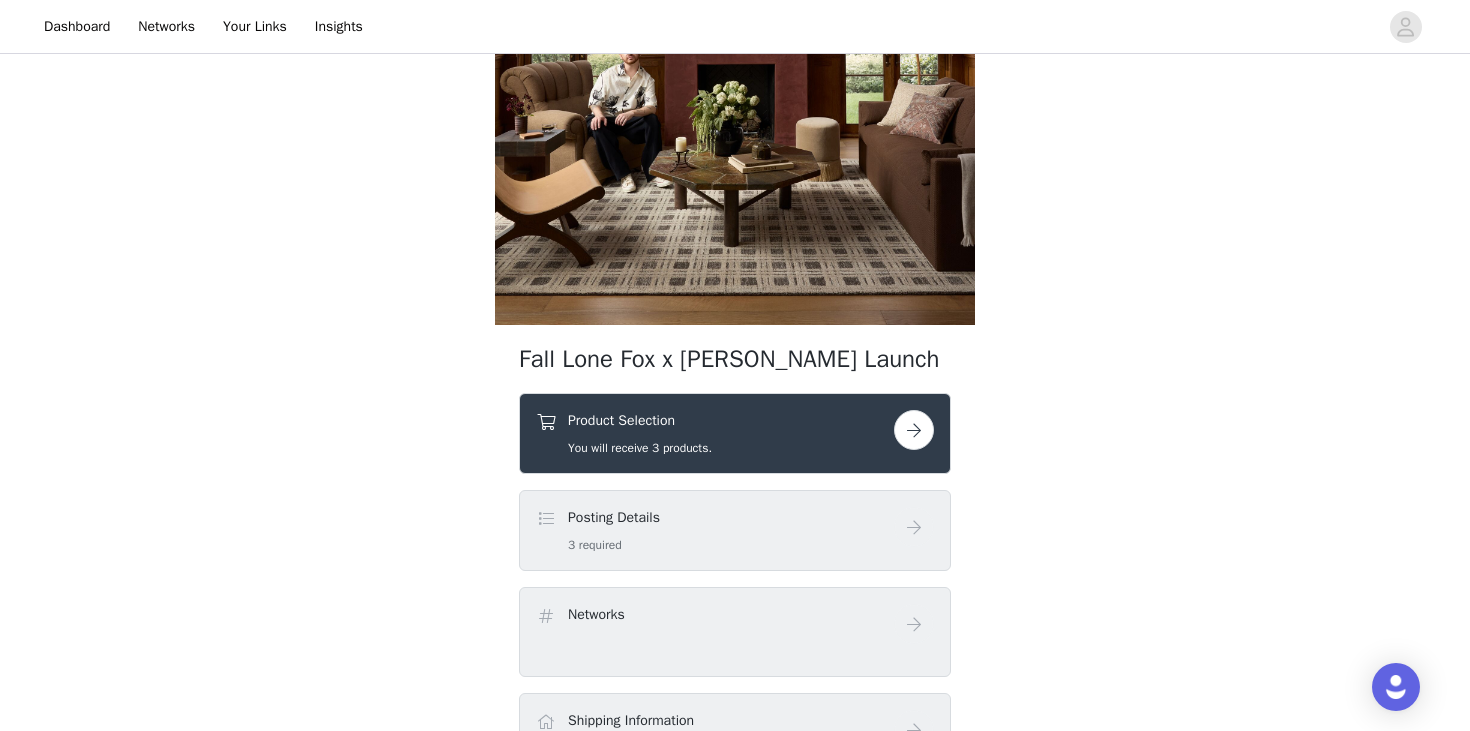 click on "Product Selection   You will receive 3 products." at bounding box center (715, 433) 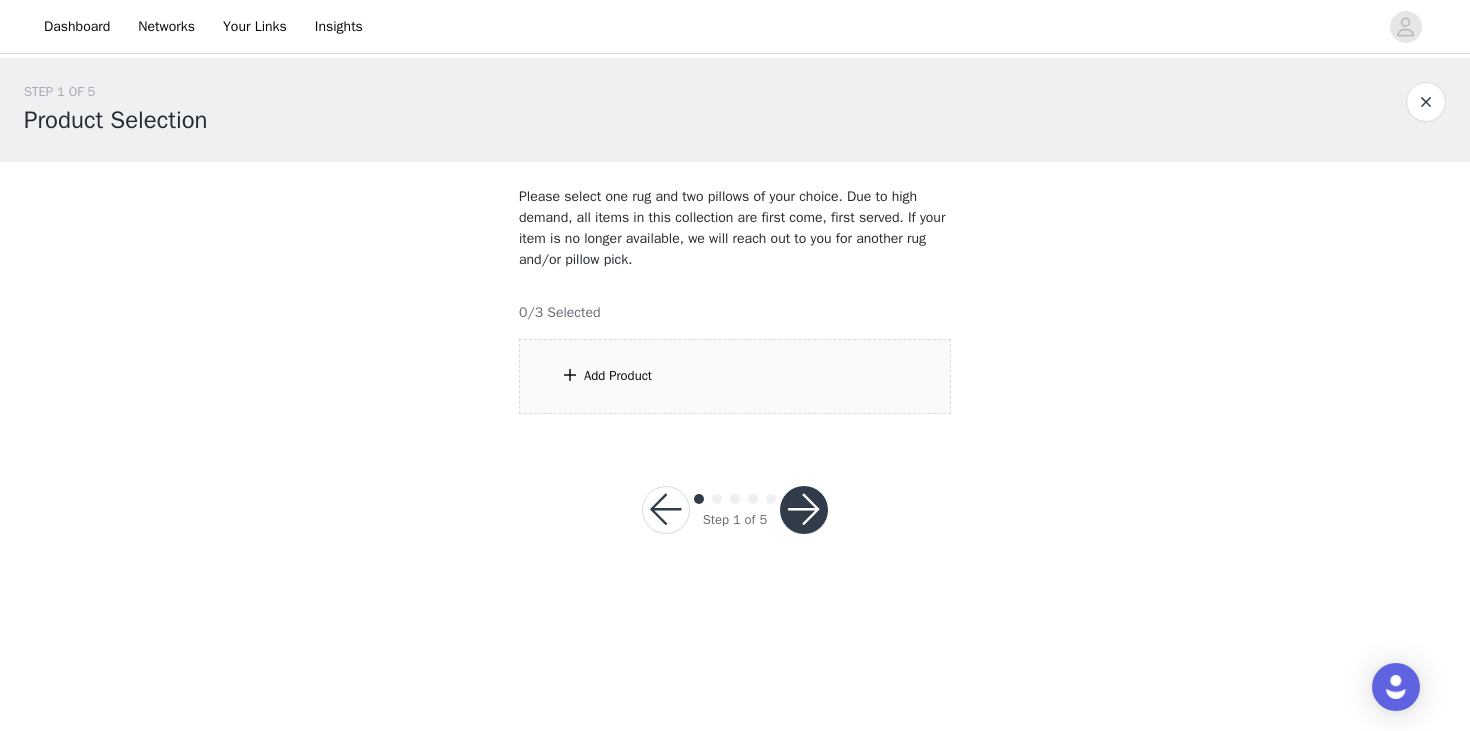 click on "Add Product" at bounding box center (735, 376) 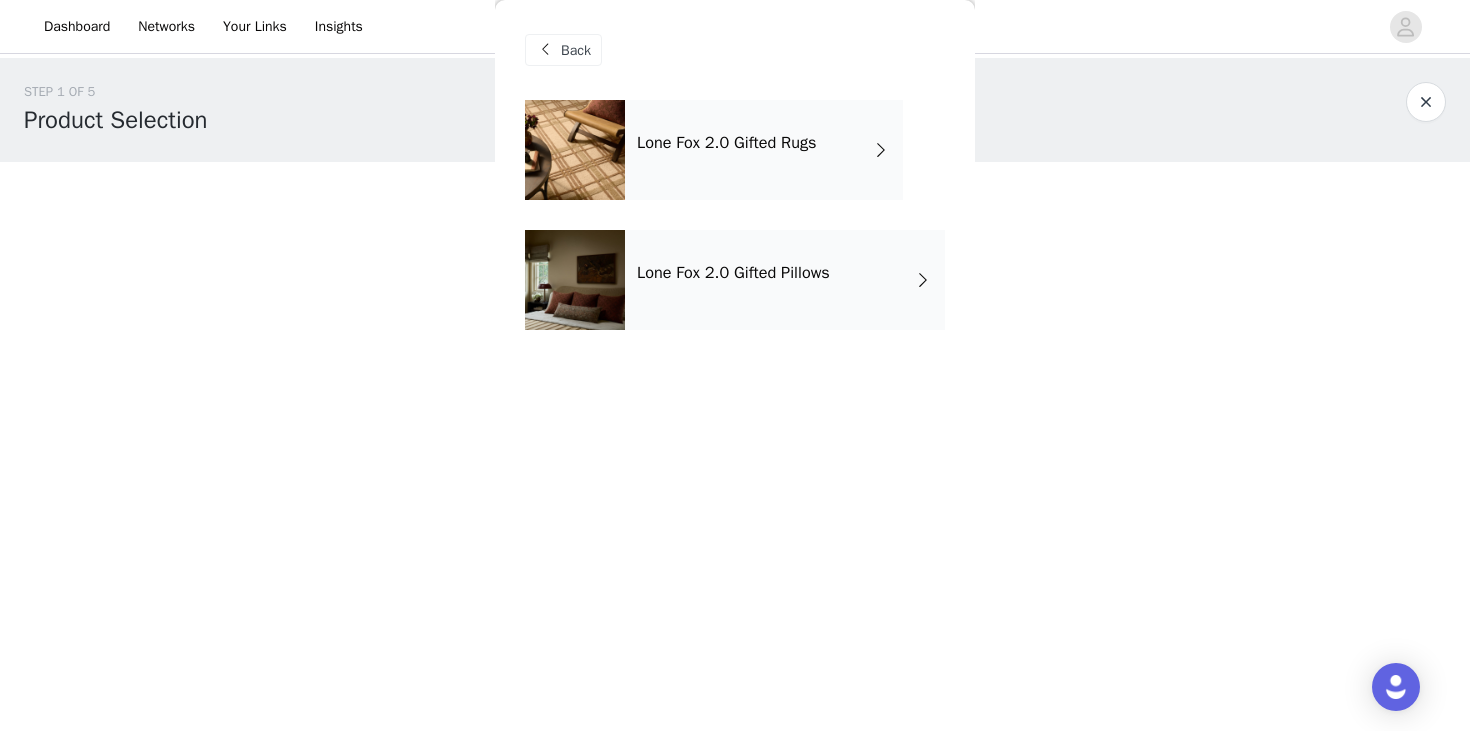 click on "Lone Fox 2.0 Gifted Rugs" at bounding box center (764, 150) 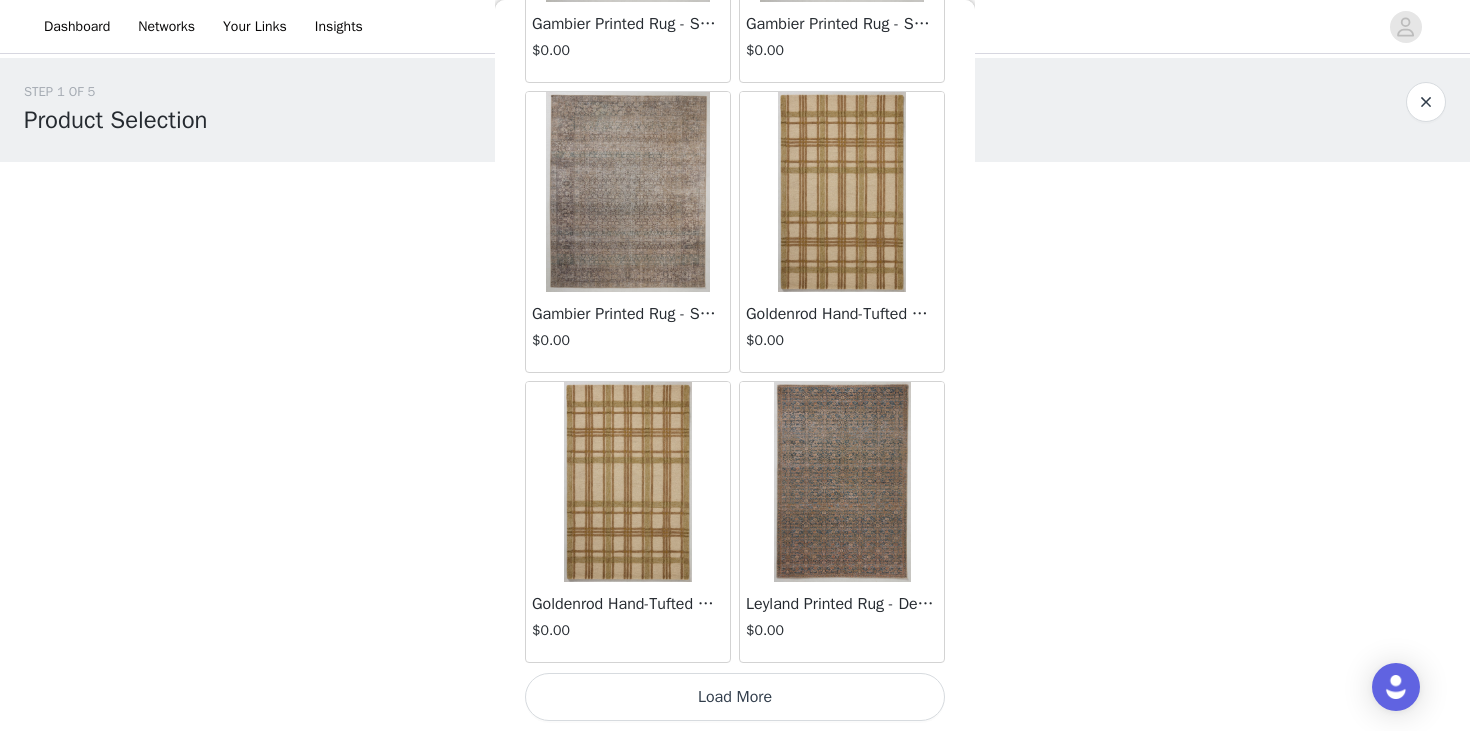 scroll, scrollTop: 2329, scrollLeft: 0, axis: vertical 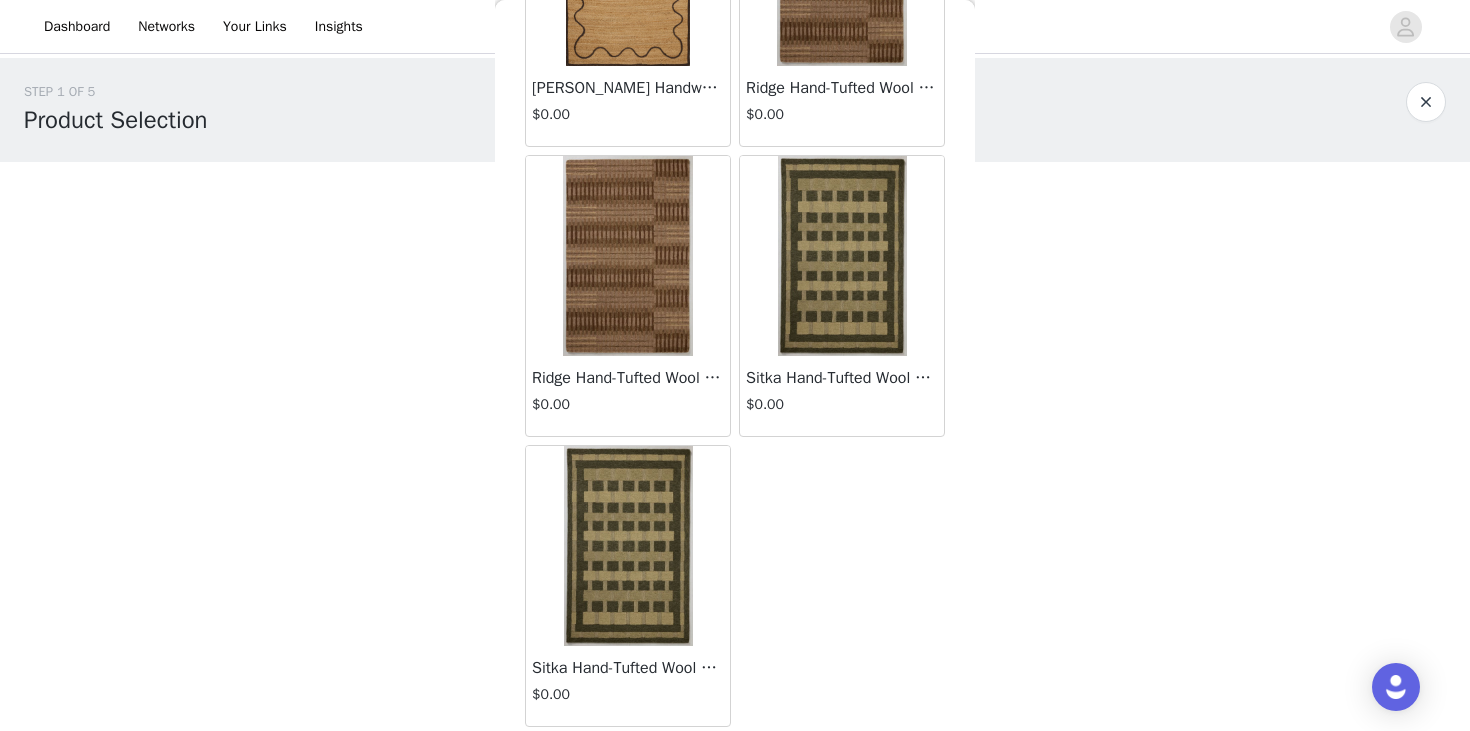 click at bounding box center (842, 256) 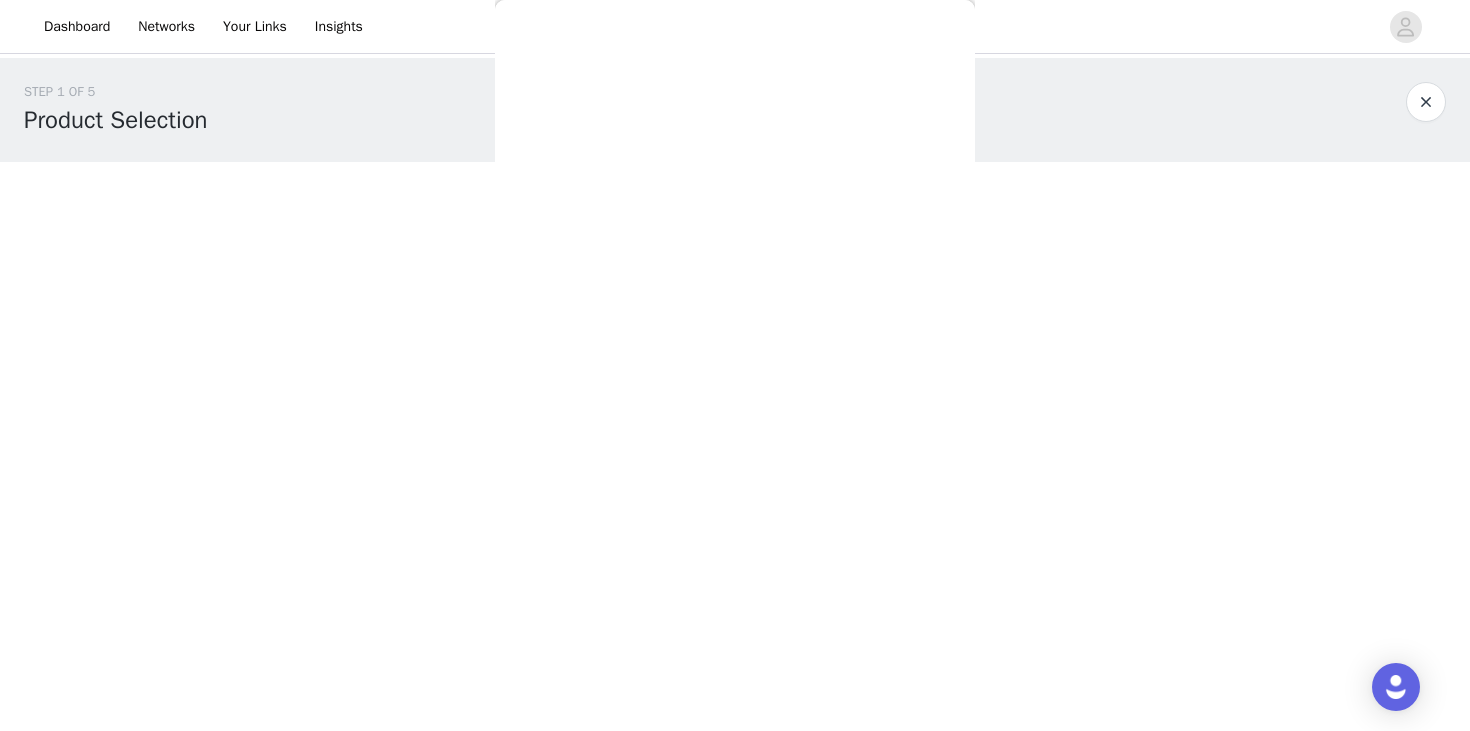 scroll, scrollTop: 13, scrollLeft: 0, axis: vertical 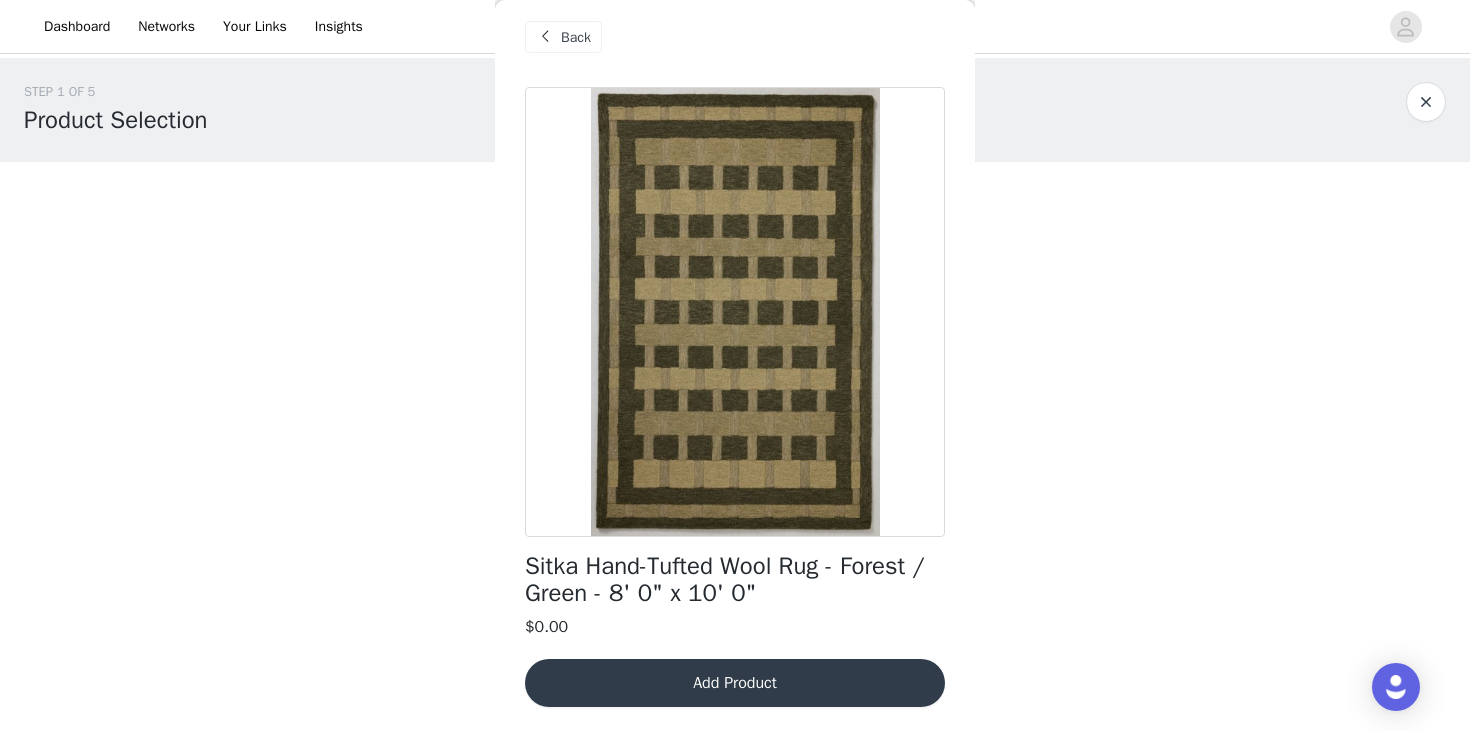 click on "Add Product" at bounding box center [735, 683] 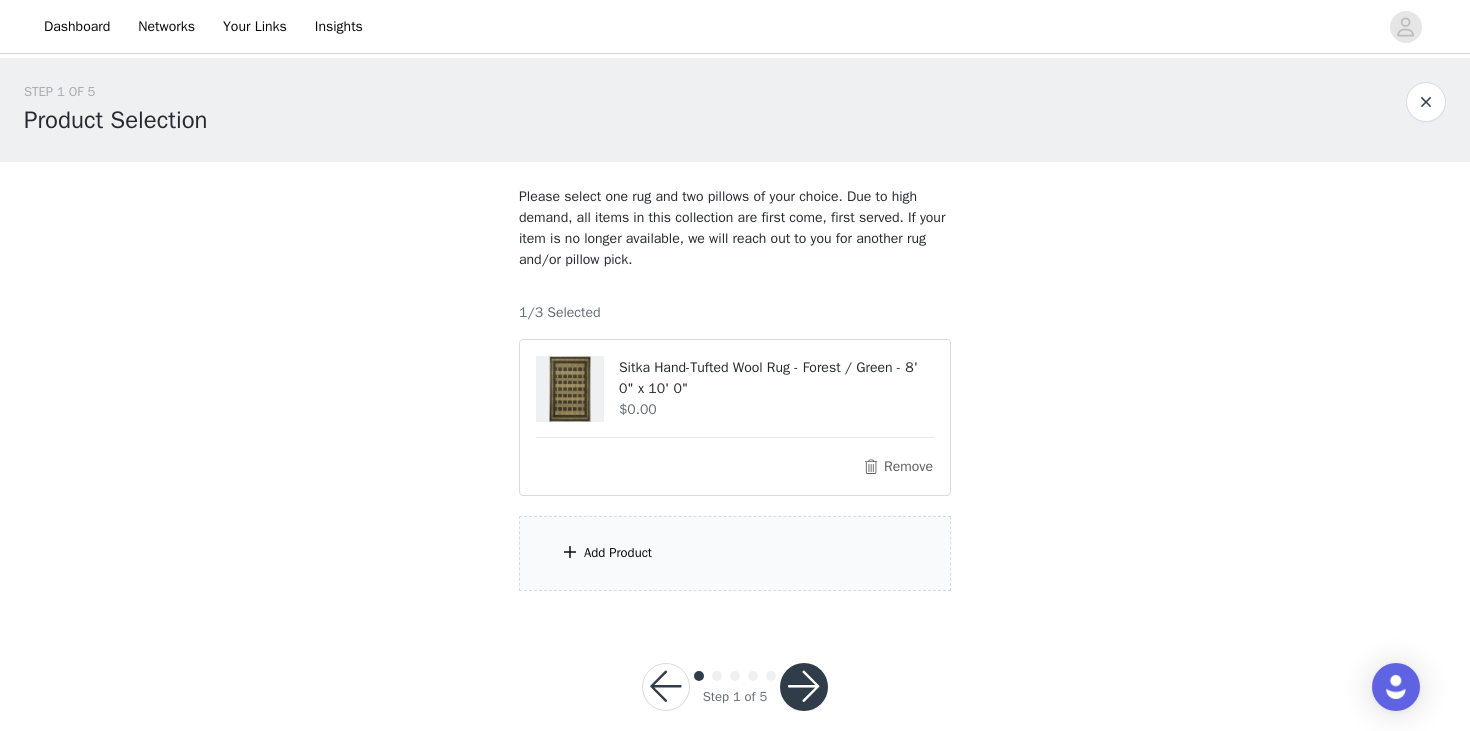 click on "Add Product" at bounding box center (735, 553) 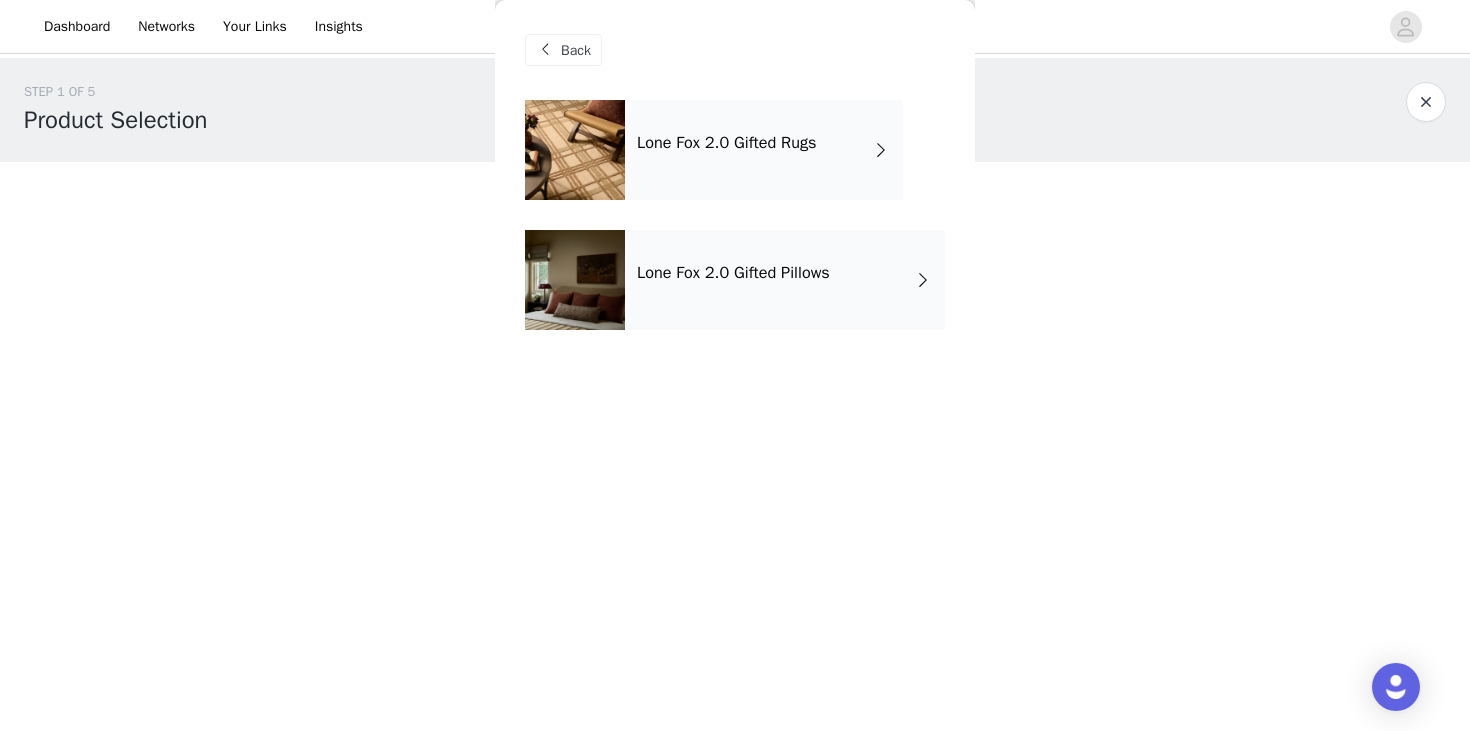 click on "Lone Fox 2.0 Gifted Pillows" at bounding box center [733, 273] 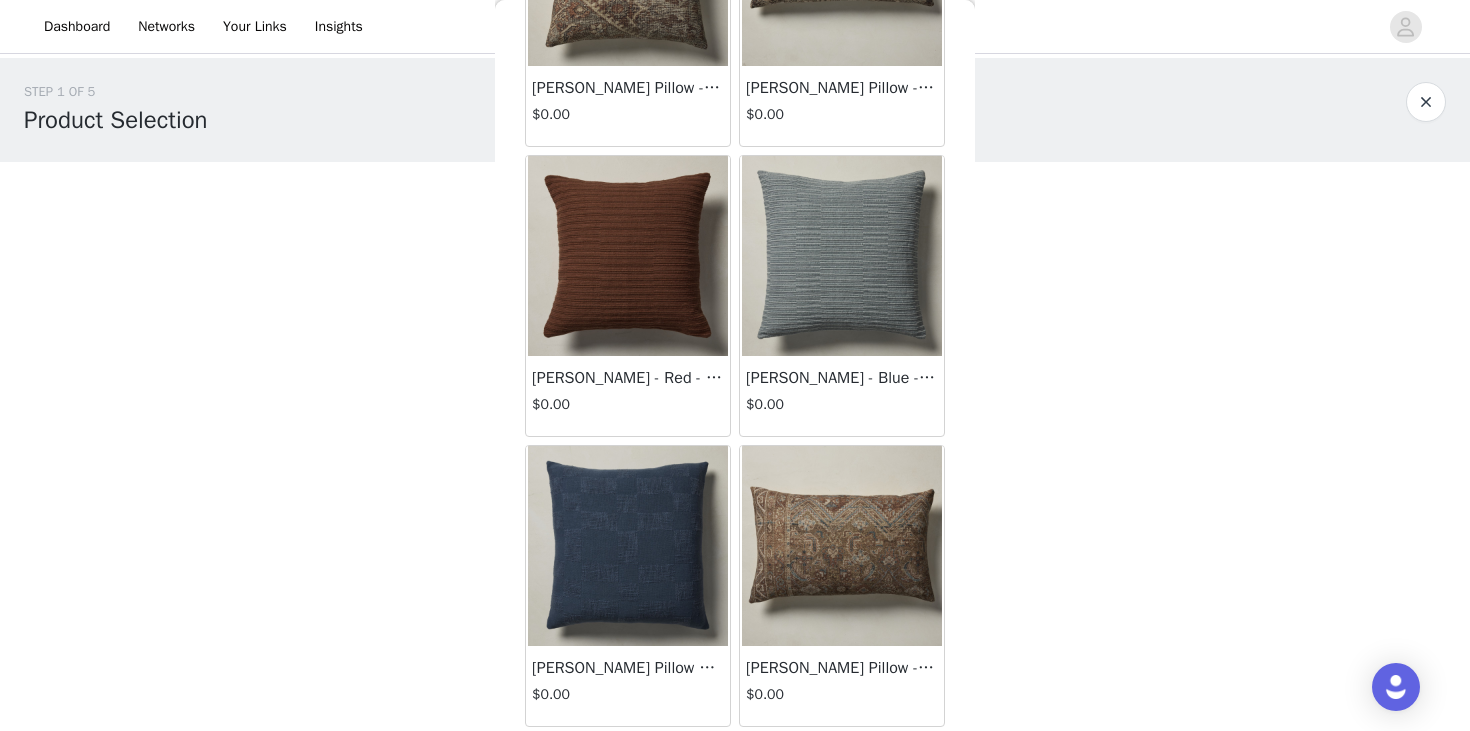 scroll, scrollTop: 1685, scrollLeft: 0, axis: vertical 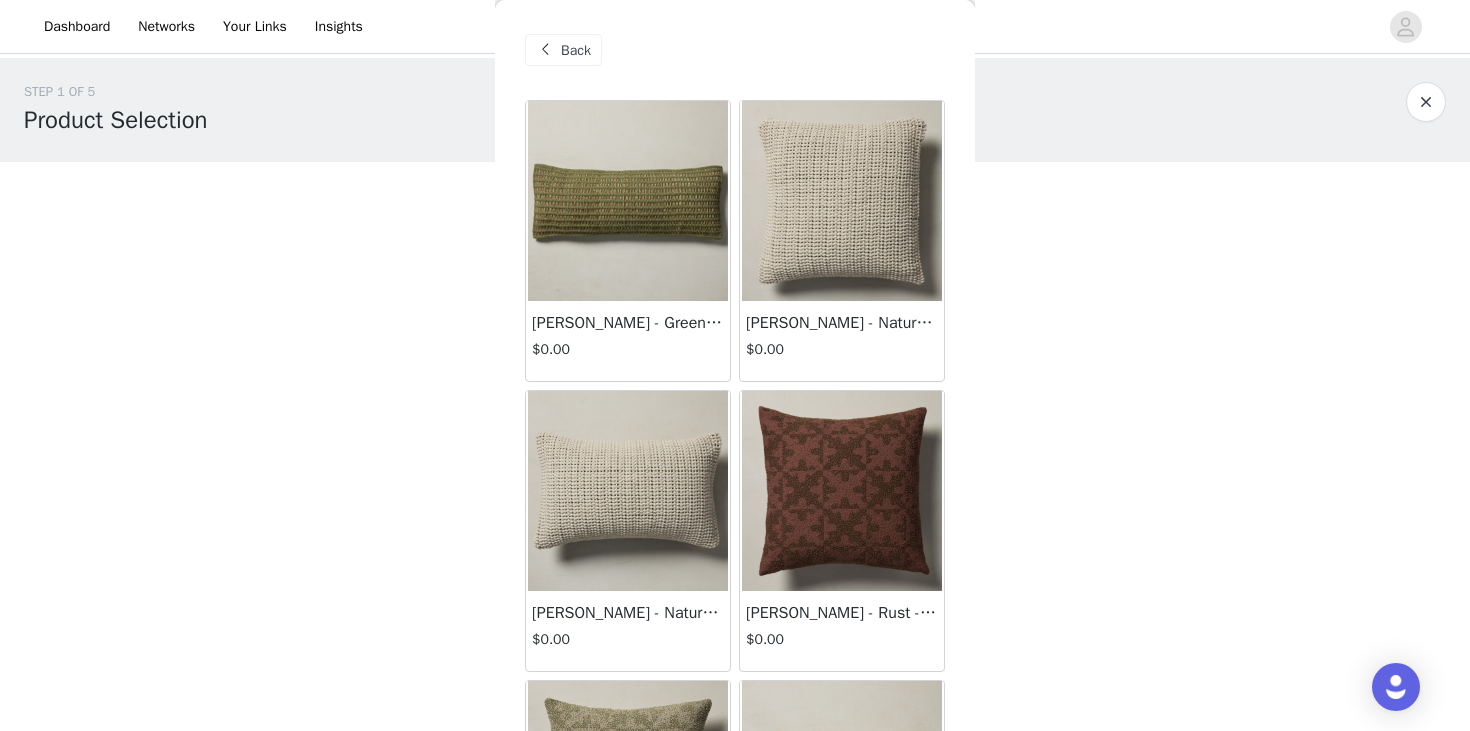 click at bounding box center (628, 201) 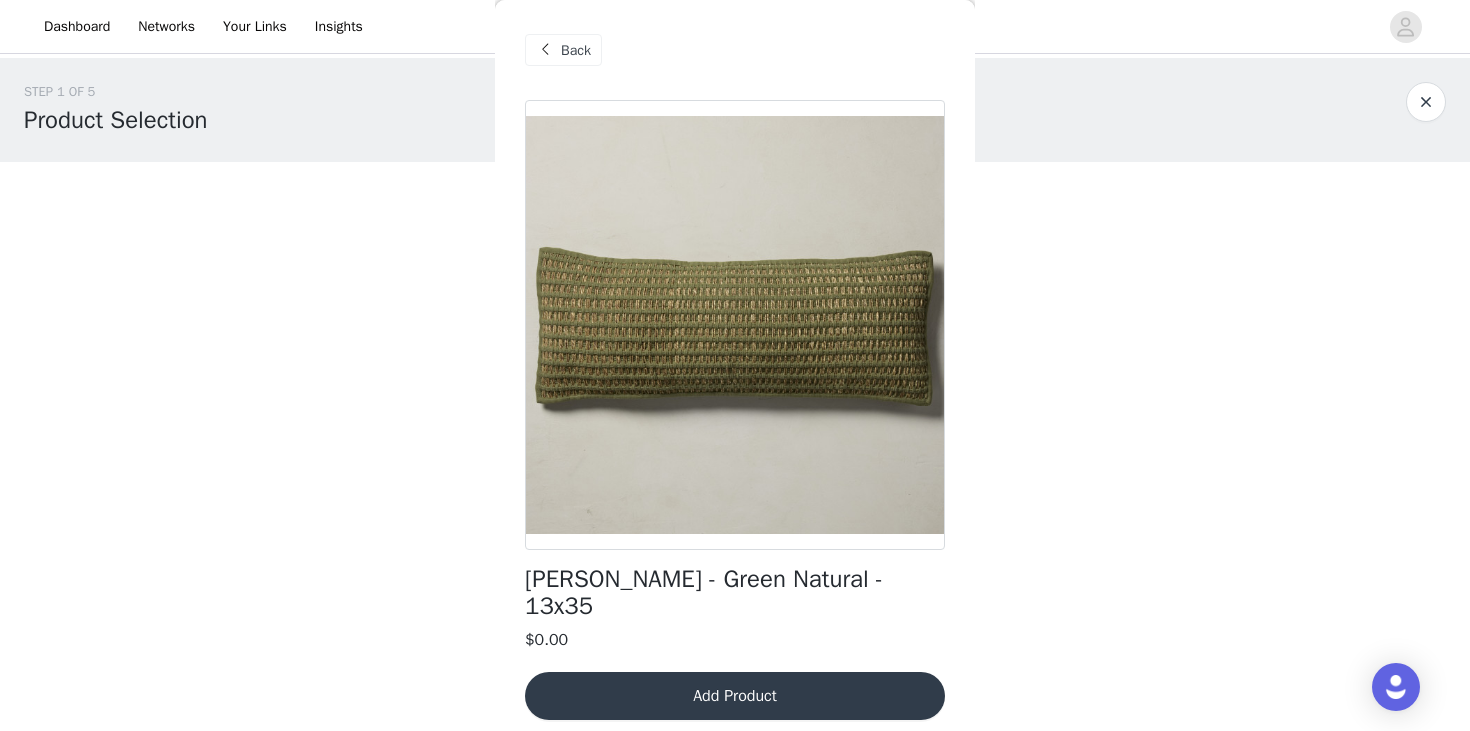 click on "Add Product" at bounding box center [735, 696] 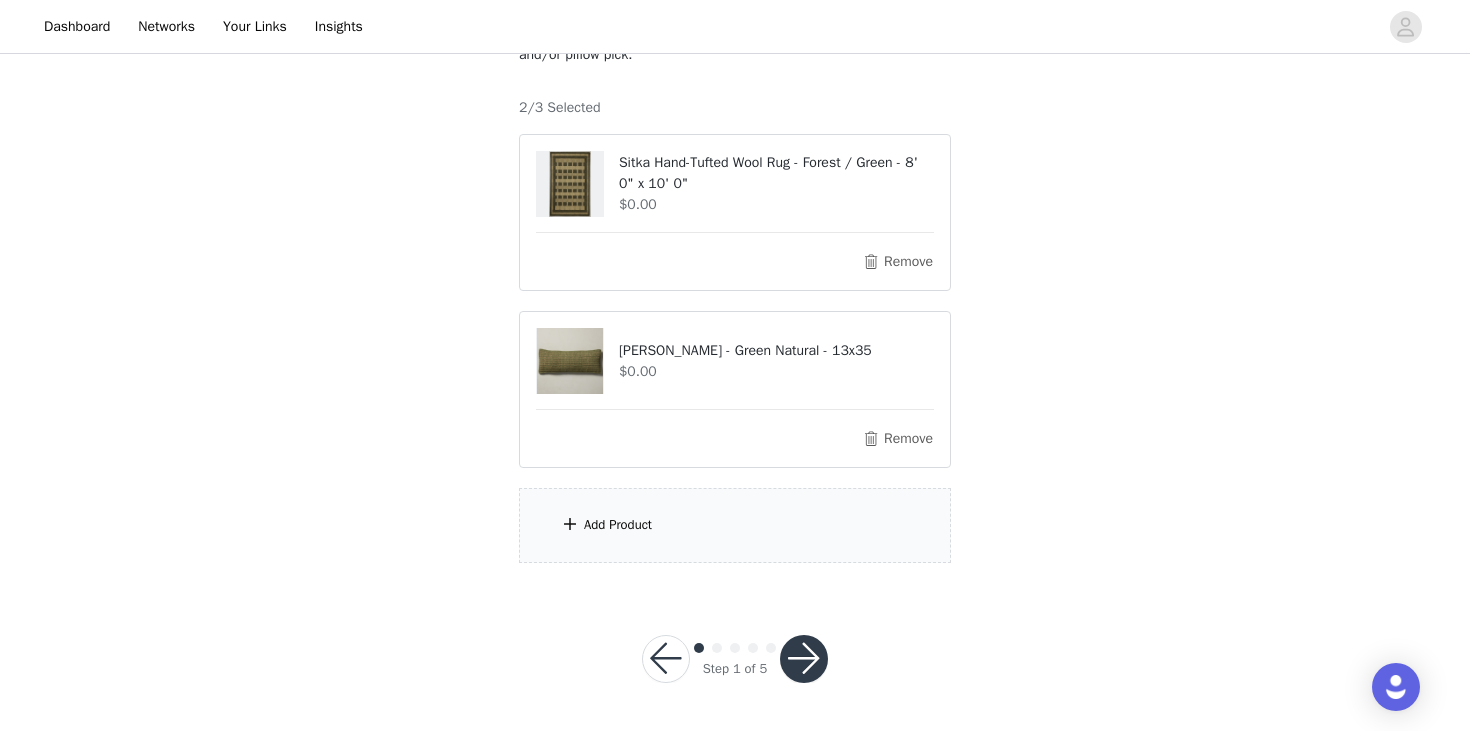scroll, scrollTop: 204, scrollLeft: 0, axis: vertical 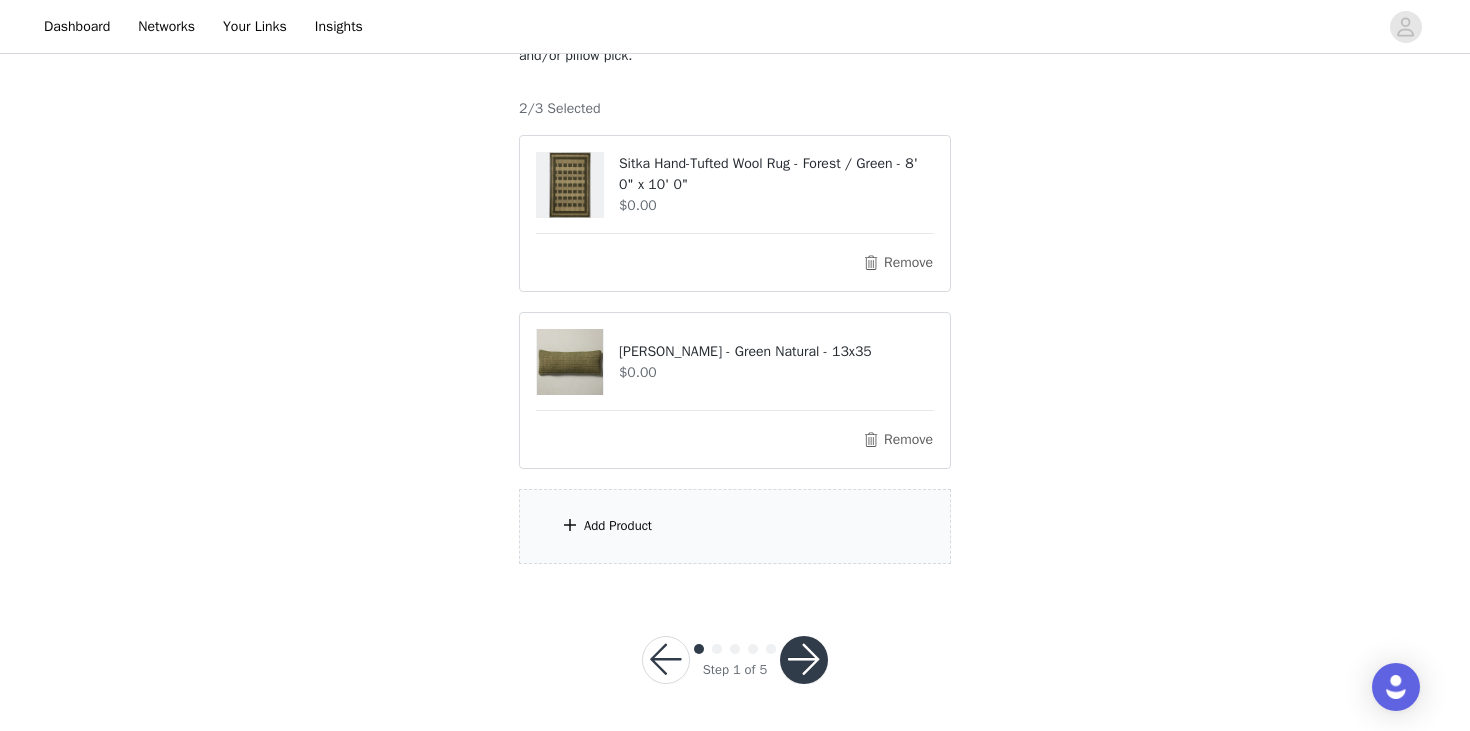 click on "Add Product" at bounding box center (735, 526) 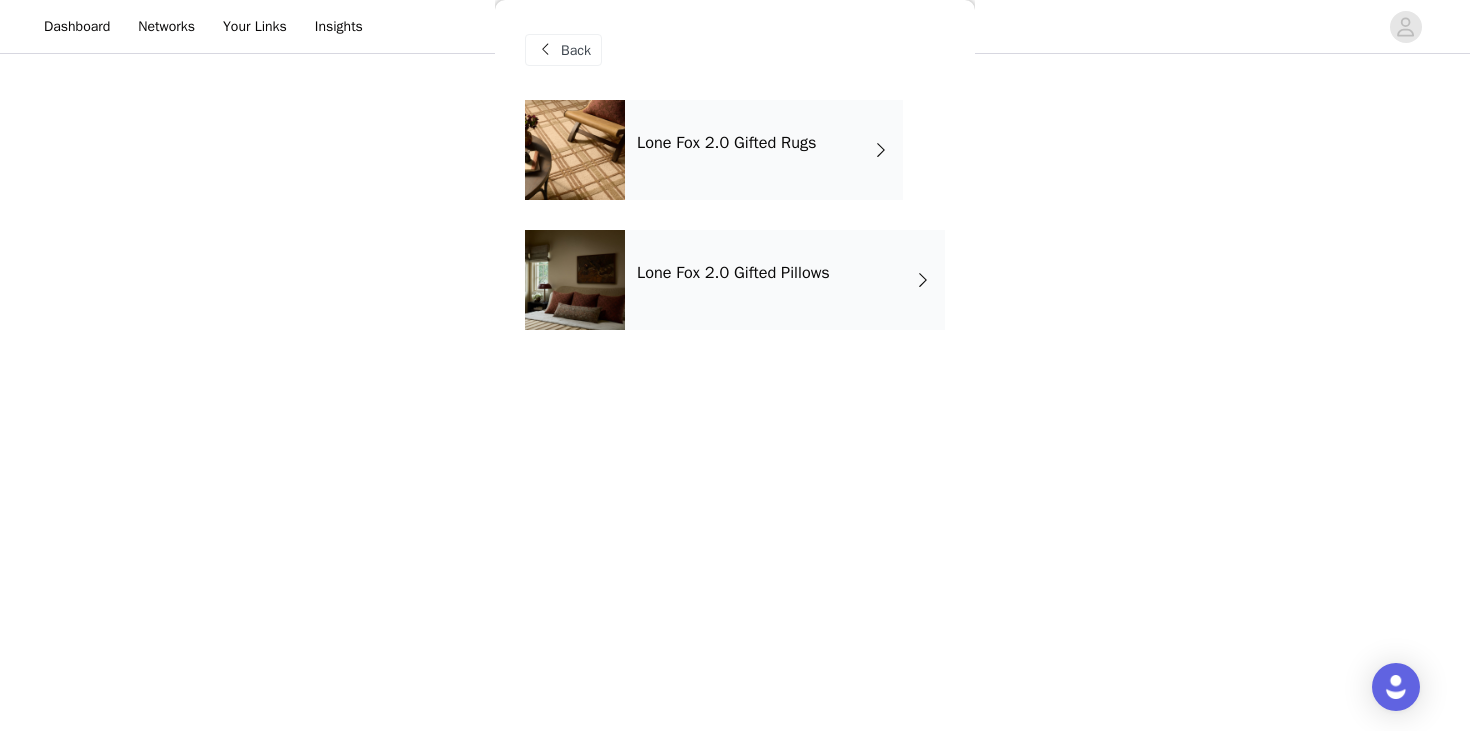 click on "Lone Fox 2.0 Gifted Pillows" at bounding box center [785, 280] 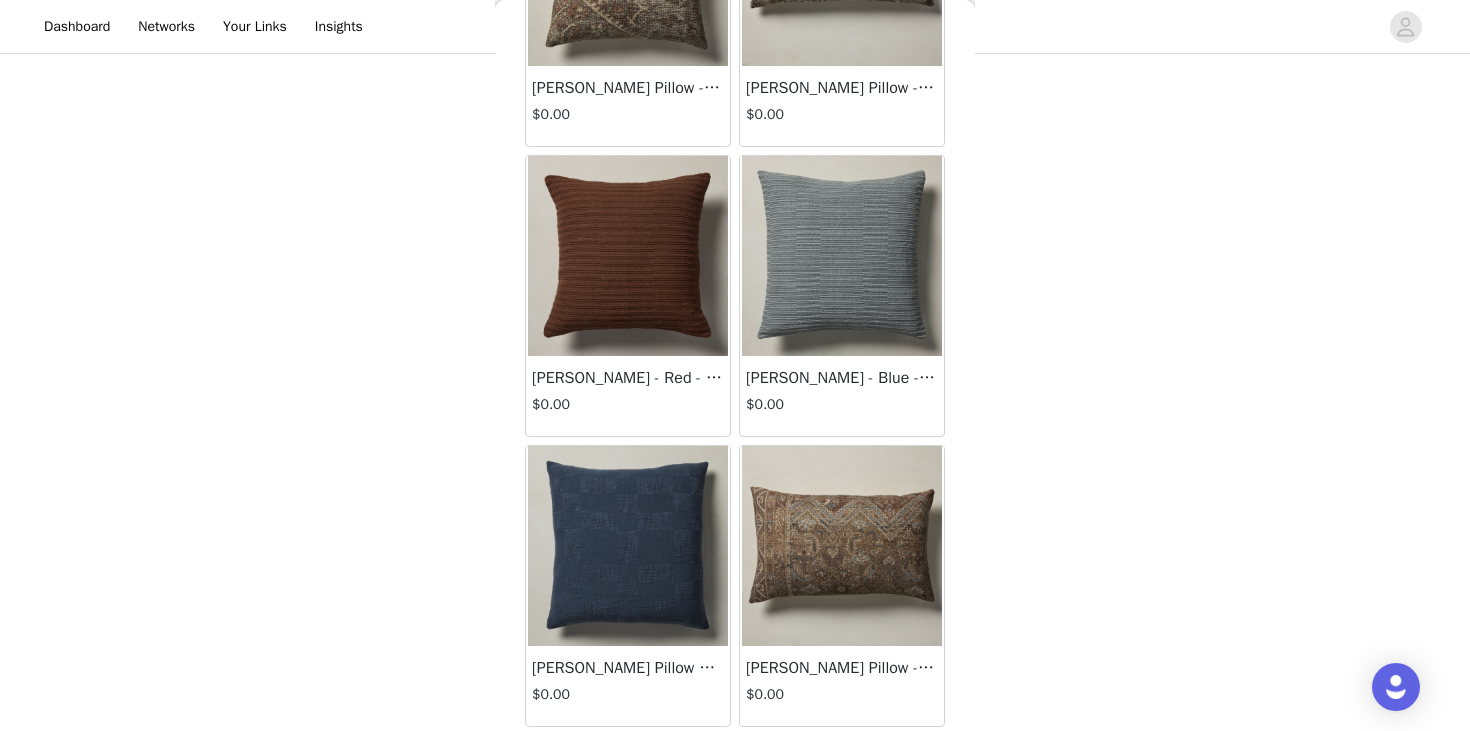 scroll, scrollTop: 1685, scrollLeft: 0, axis: vertical 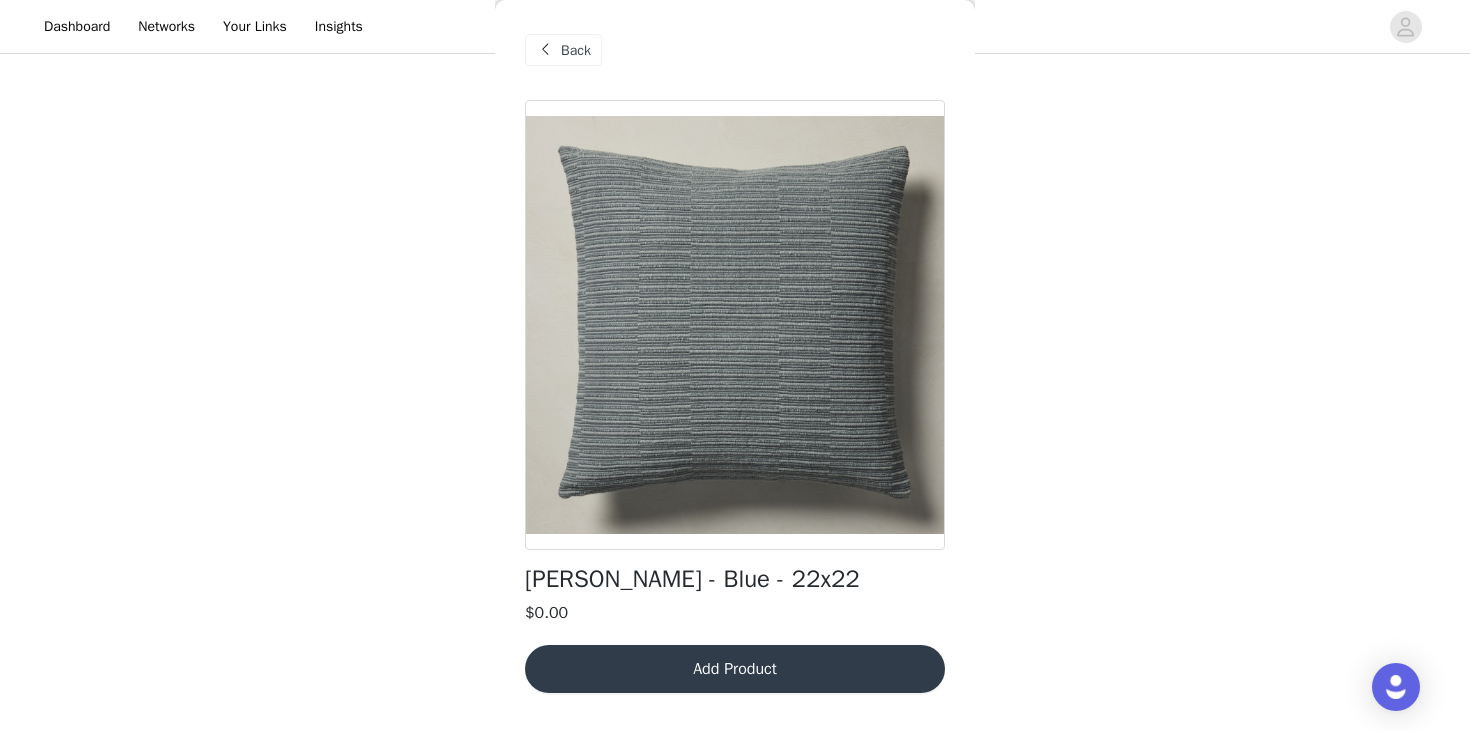 click on "Add Product" at bounding box center [735, 669] 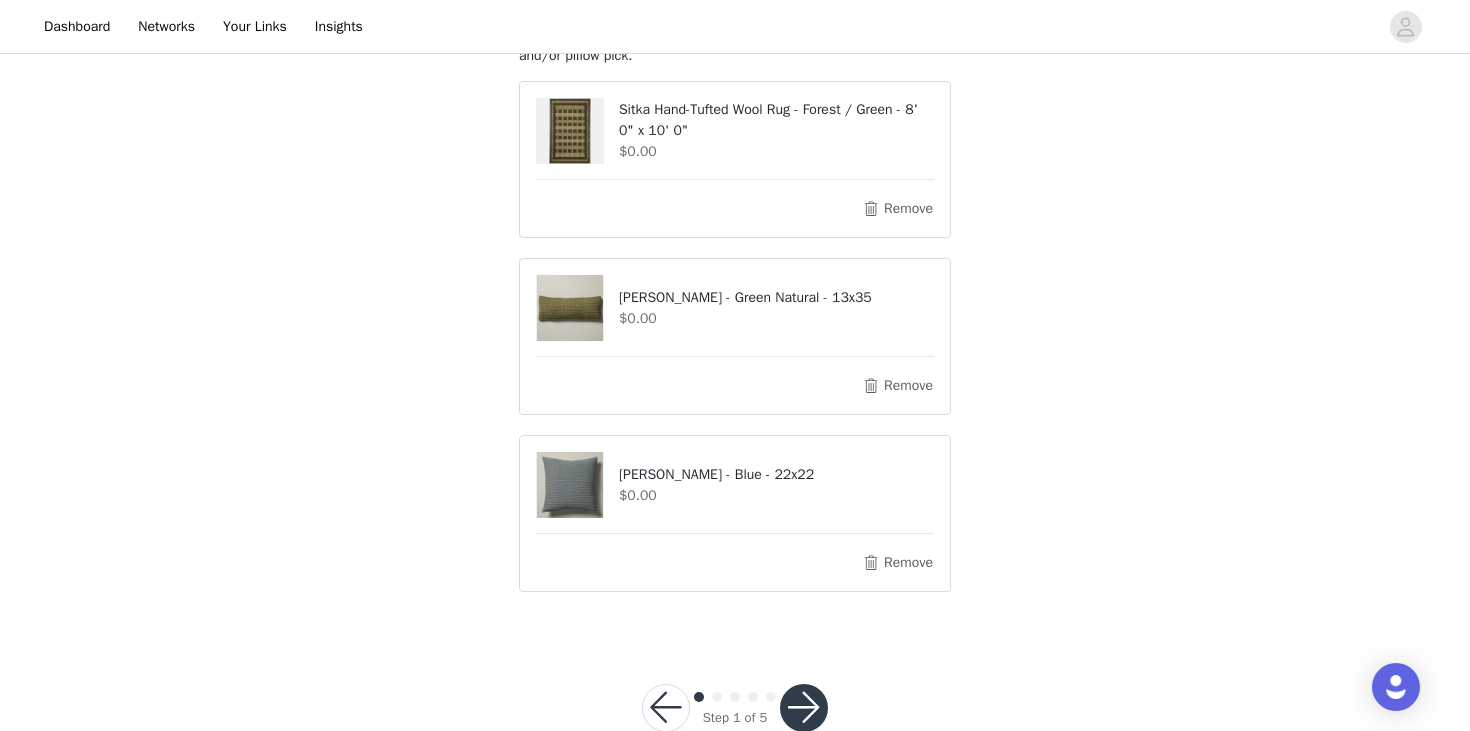 click at bounding box center (804, 708) 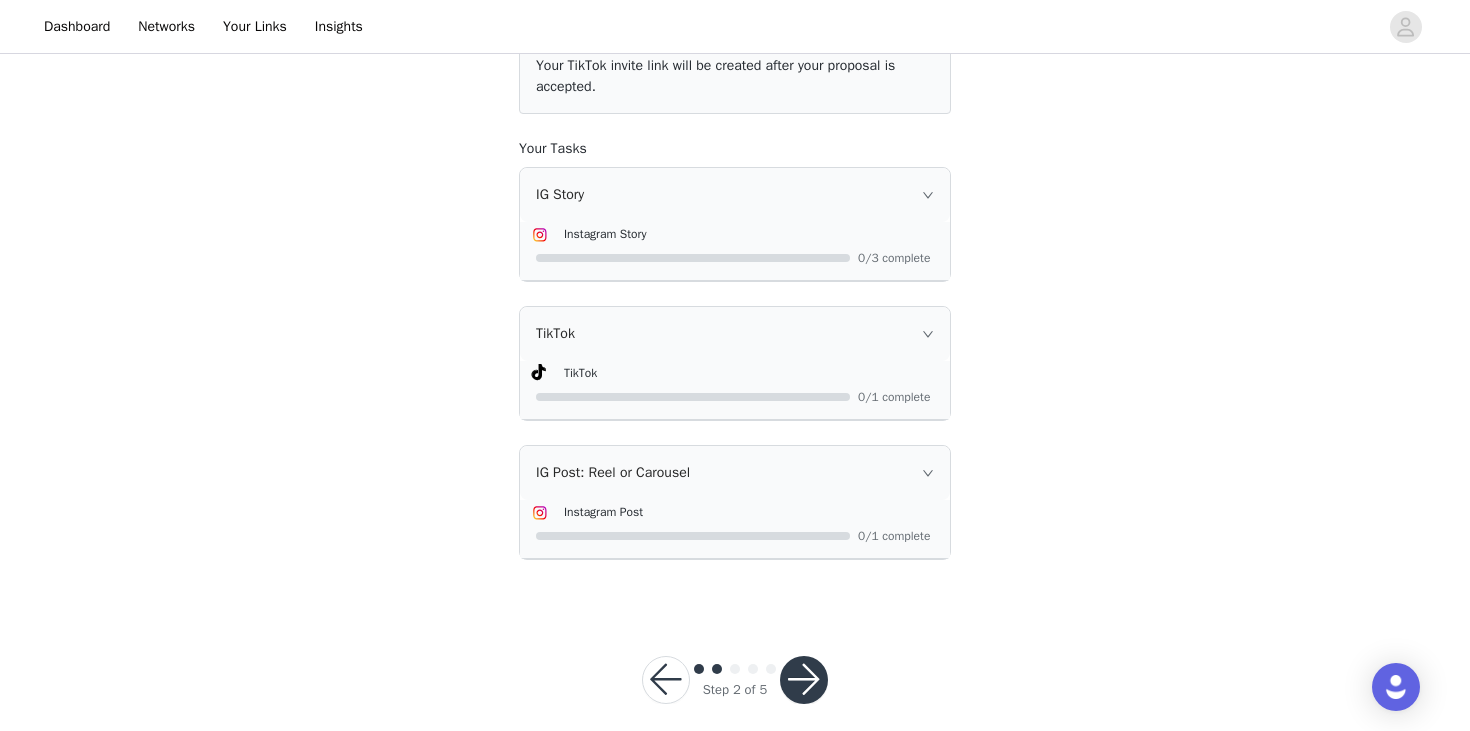 scroll, scrollTop: 259, scrollLeft: 0, axis: vertical 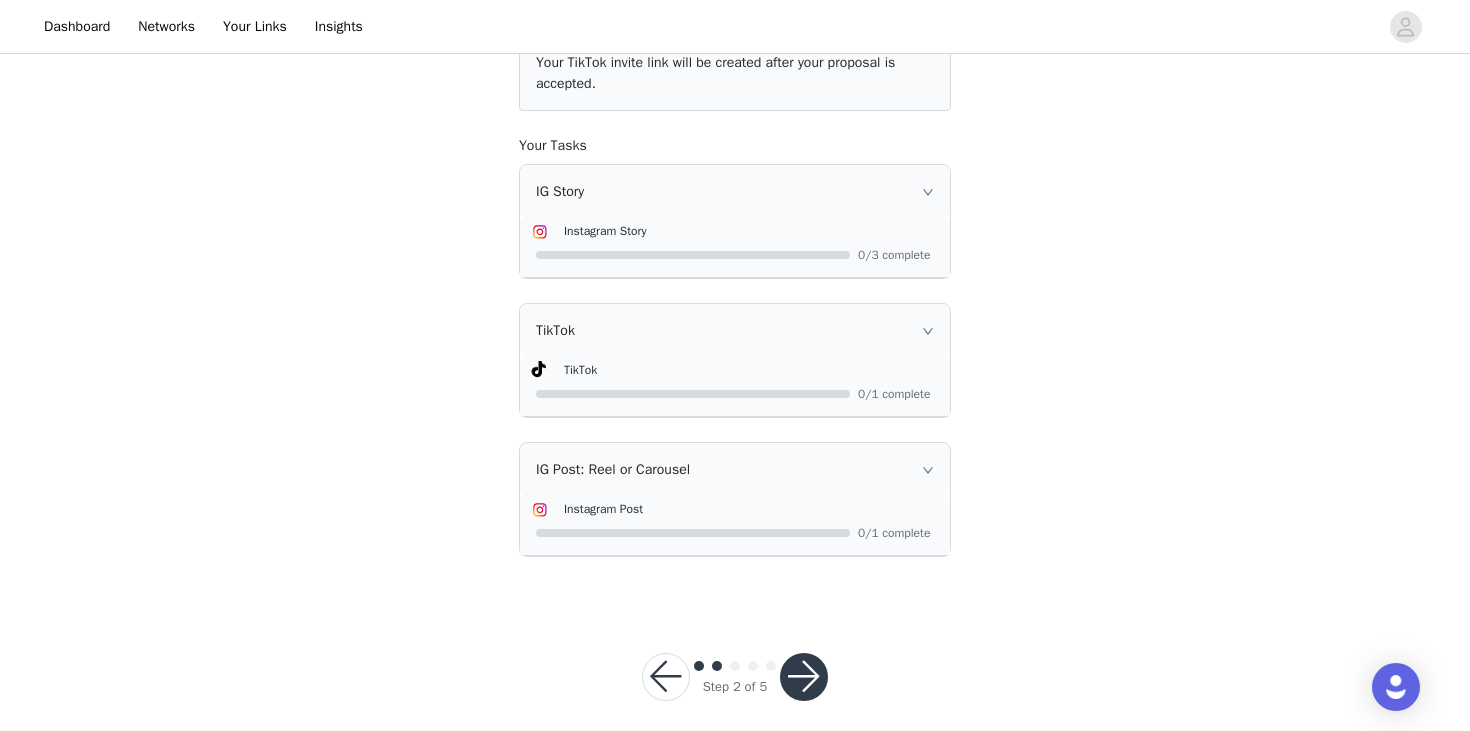 click at bounding box center [804, 677] 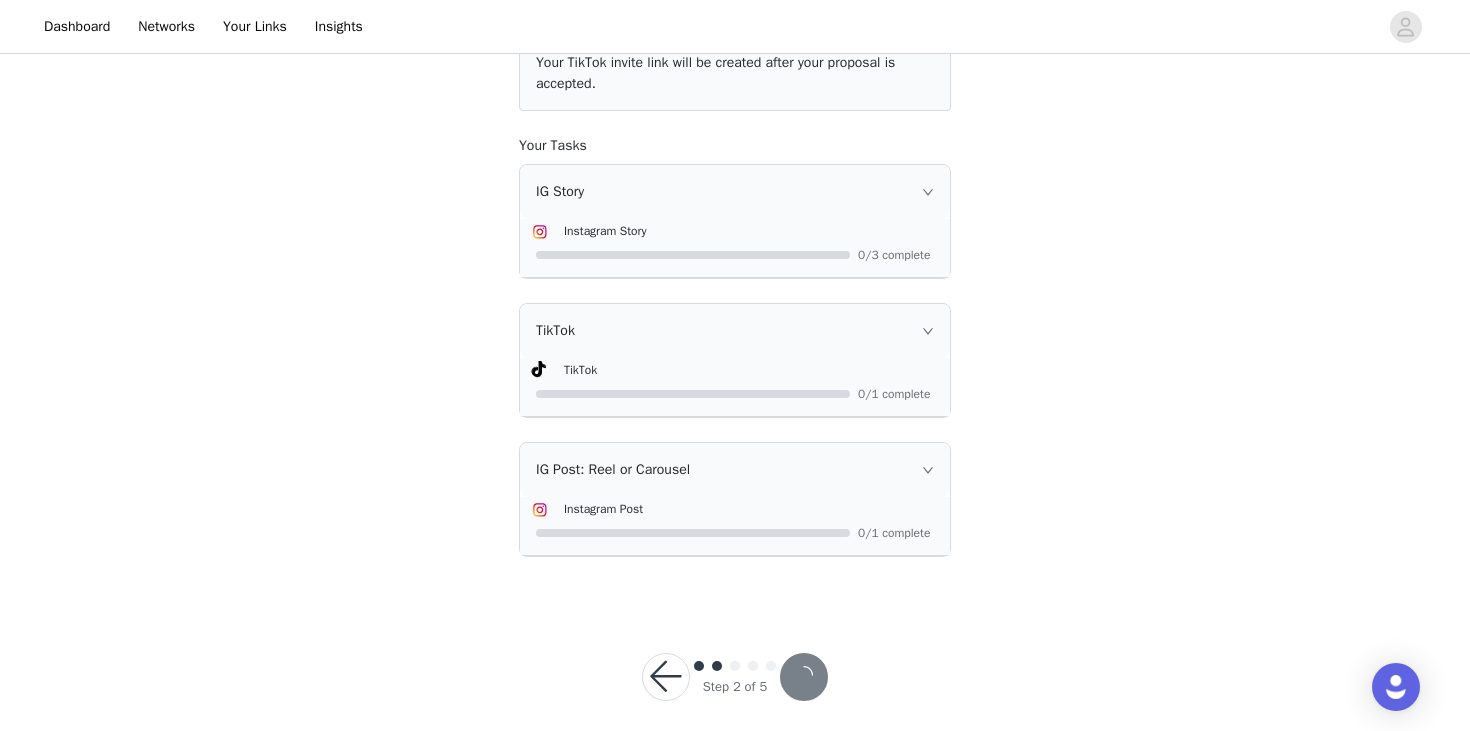 scroll, scrollTop: 0, scrollLeft: 0, axis: both 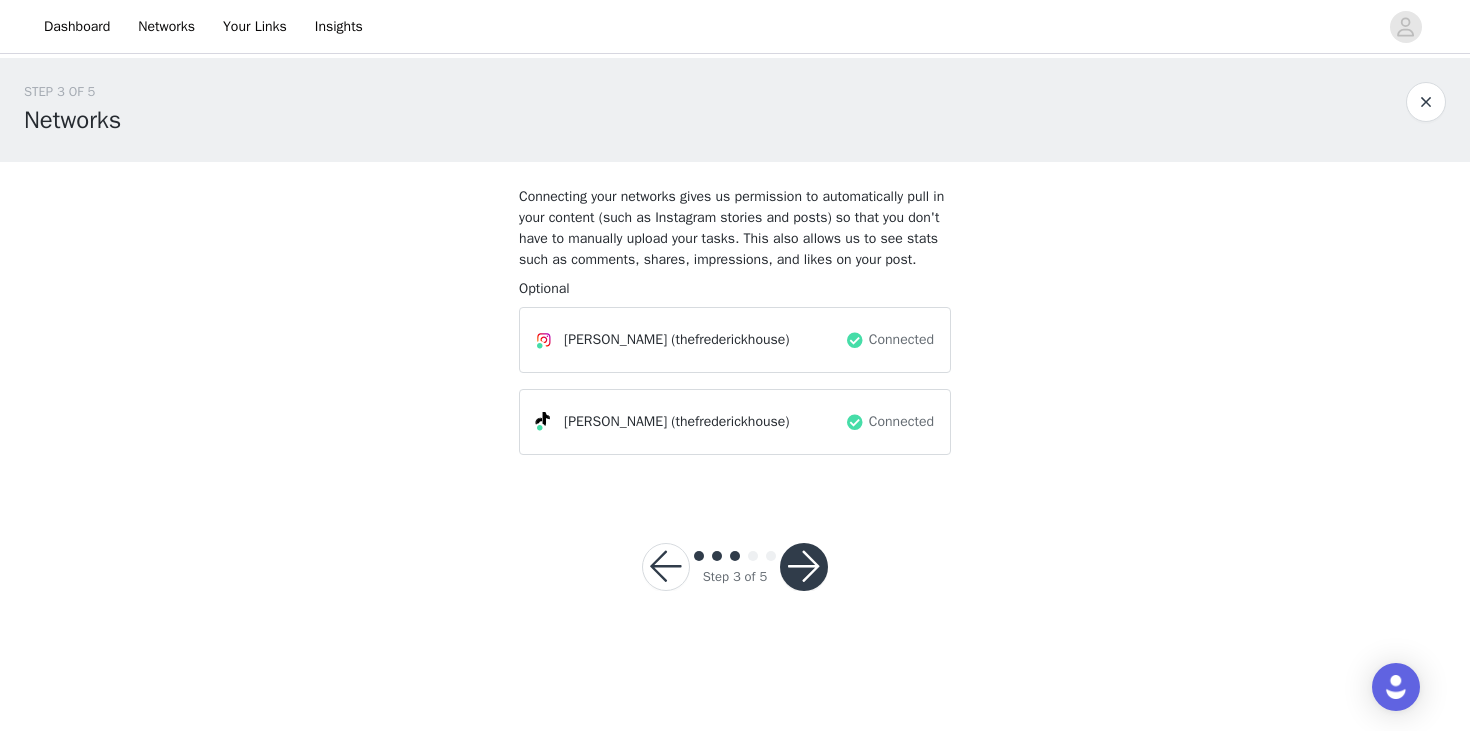 click at bounding box center (804, 567) 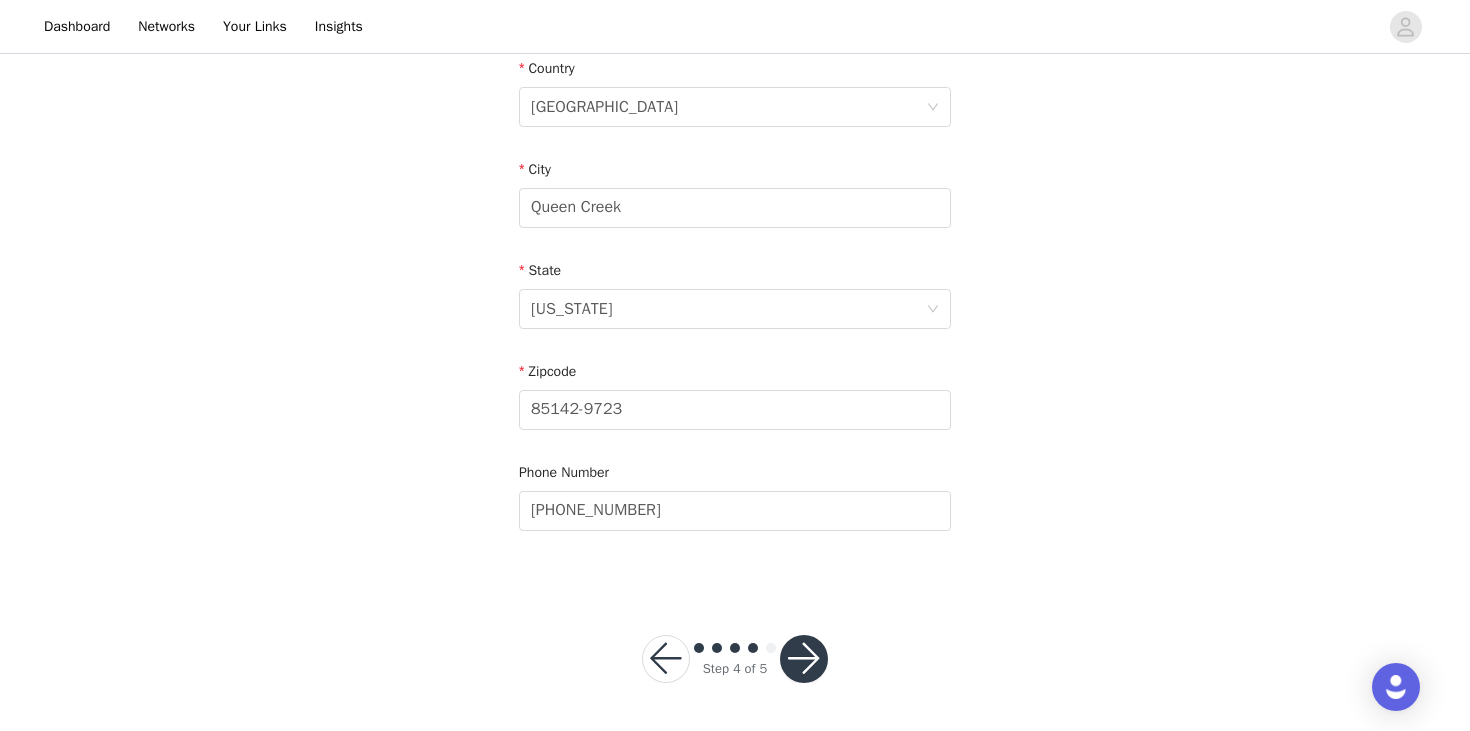scroll, scrollTop: 632, scrollLeft: 0, axis: vertical 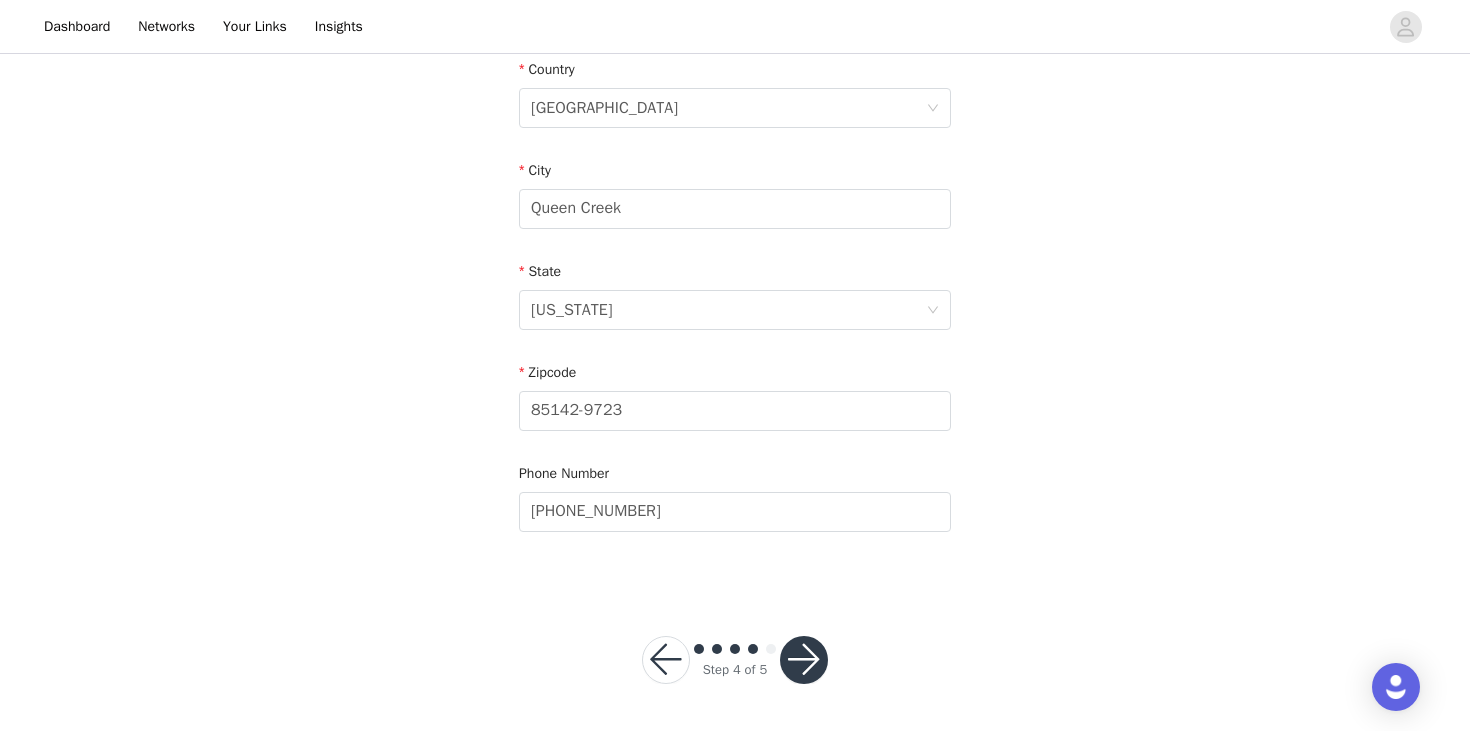 click at bounding box center (804, 660) 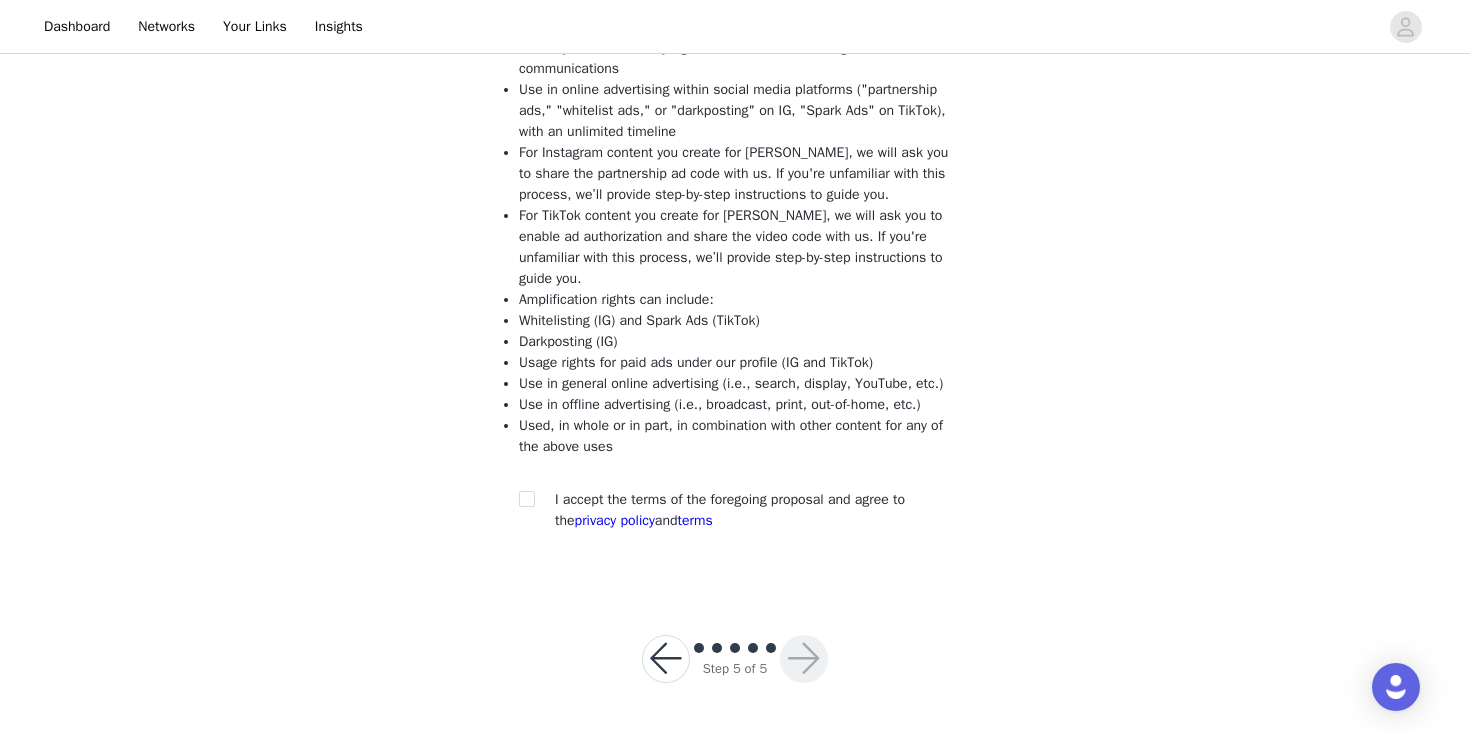 scroll, scrollTop: 298, scrollLeft: 0, axis: vertical 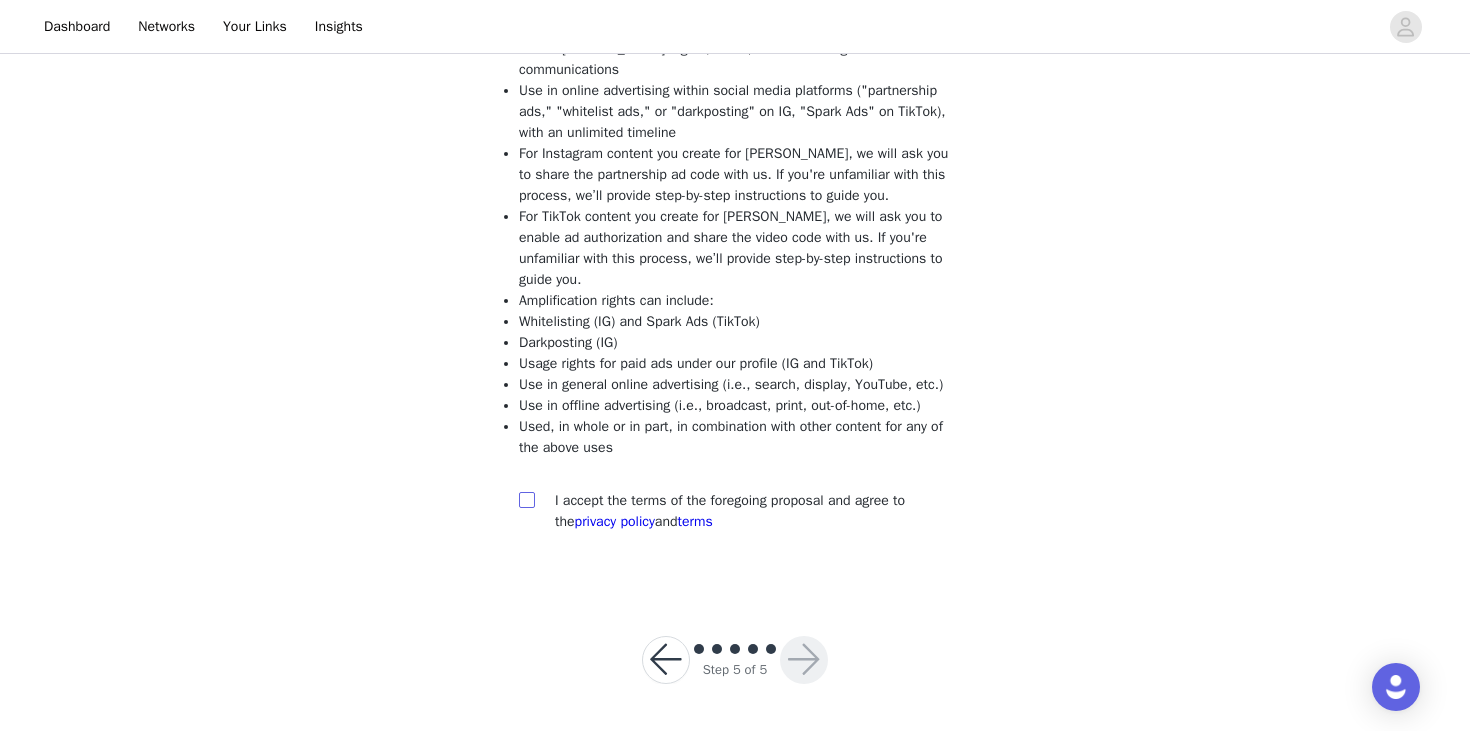 click at bounding box center (526, 499) 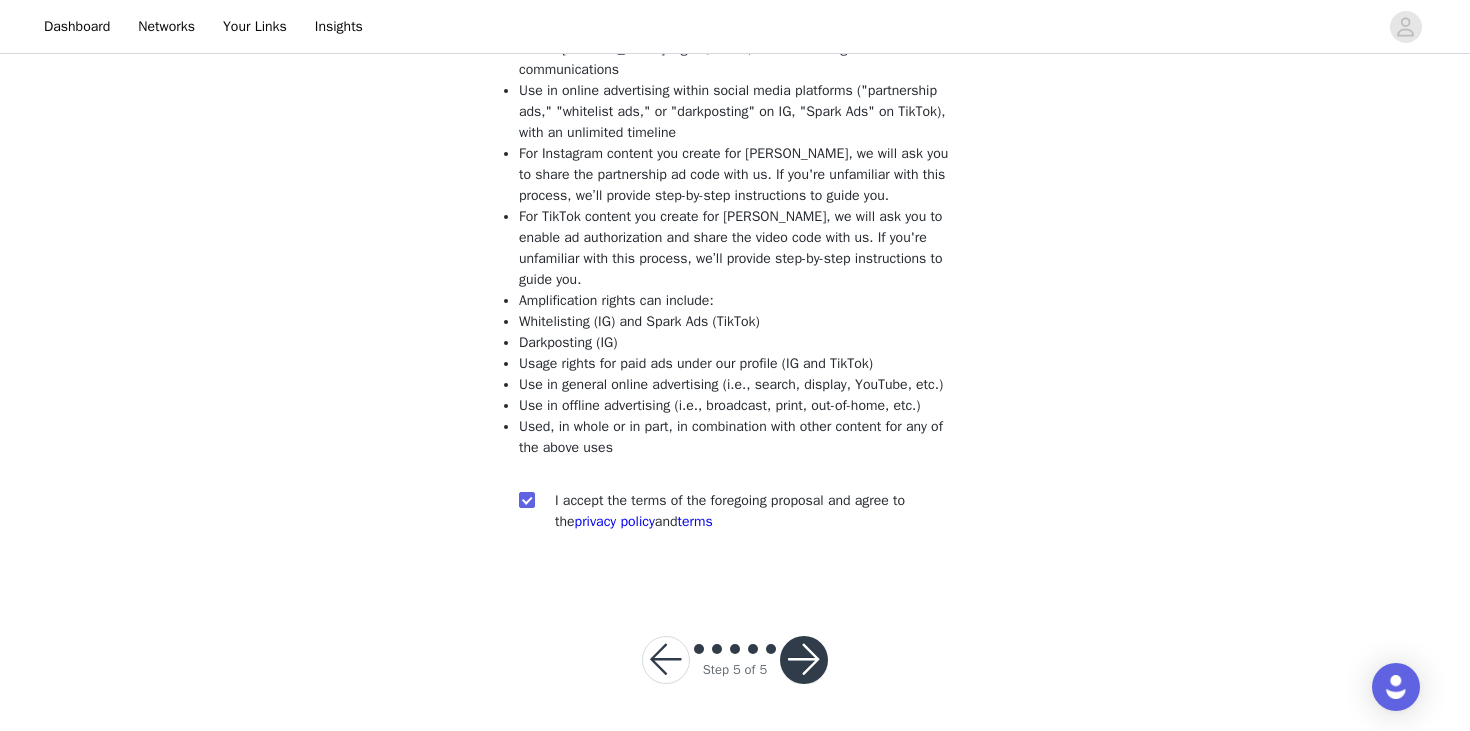 click at bounding box center [804, 660] 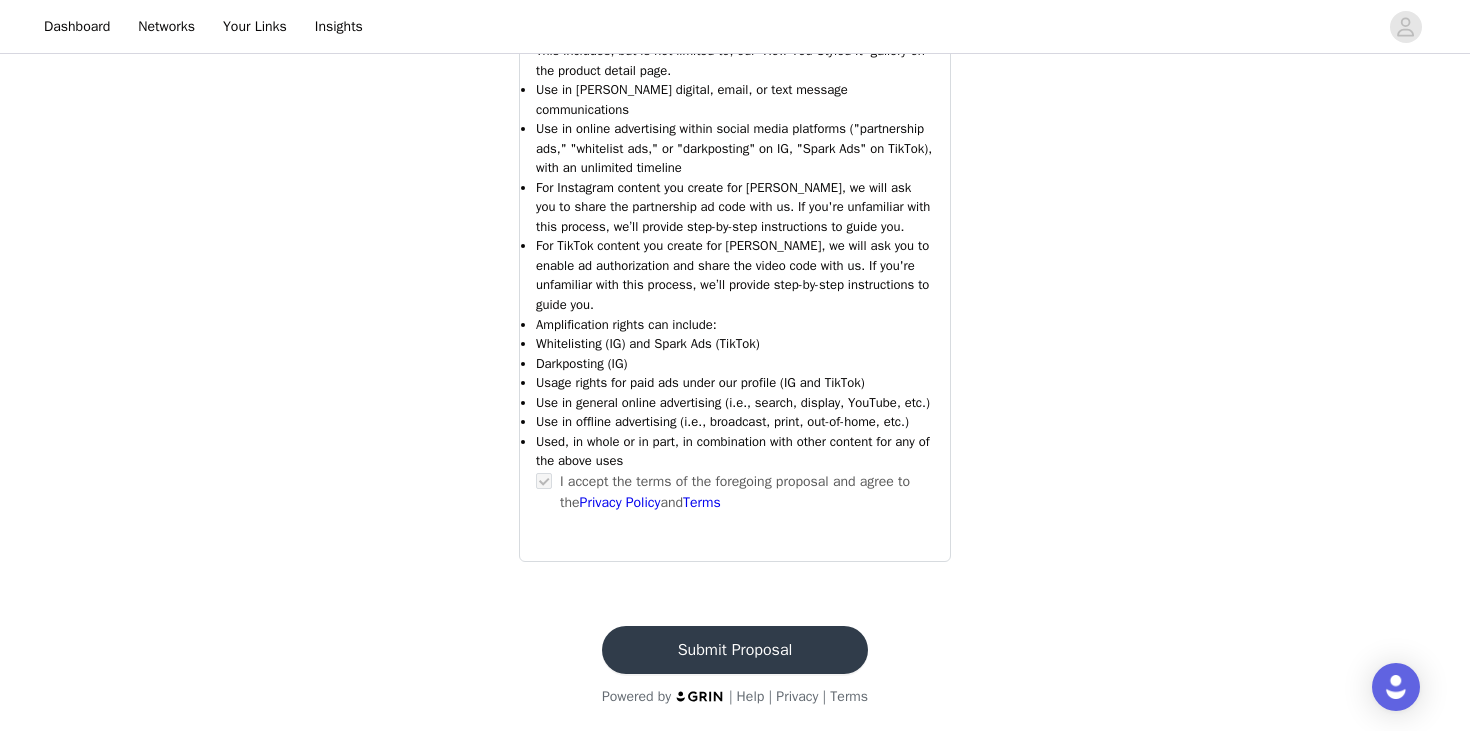 scroll, scrollTop: 1785, scrollLeft: 0, axis: vertical 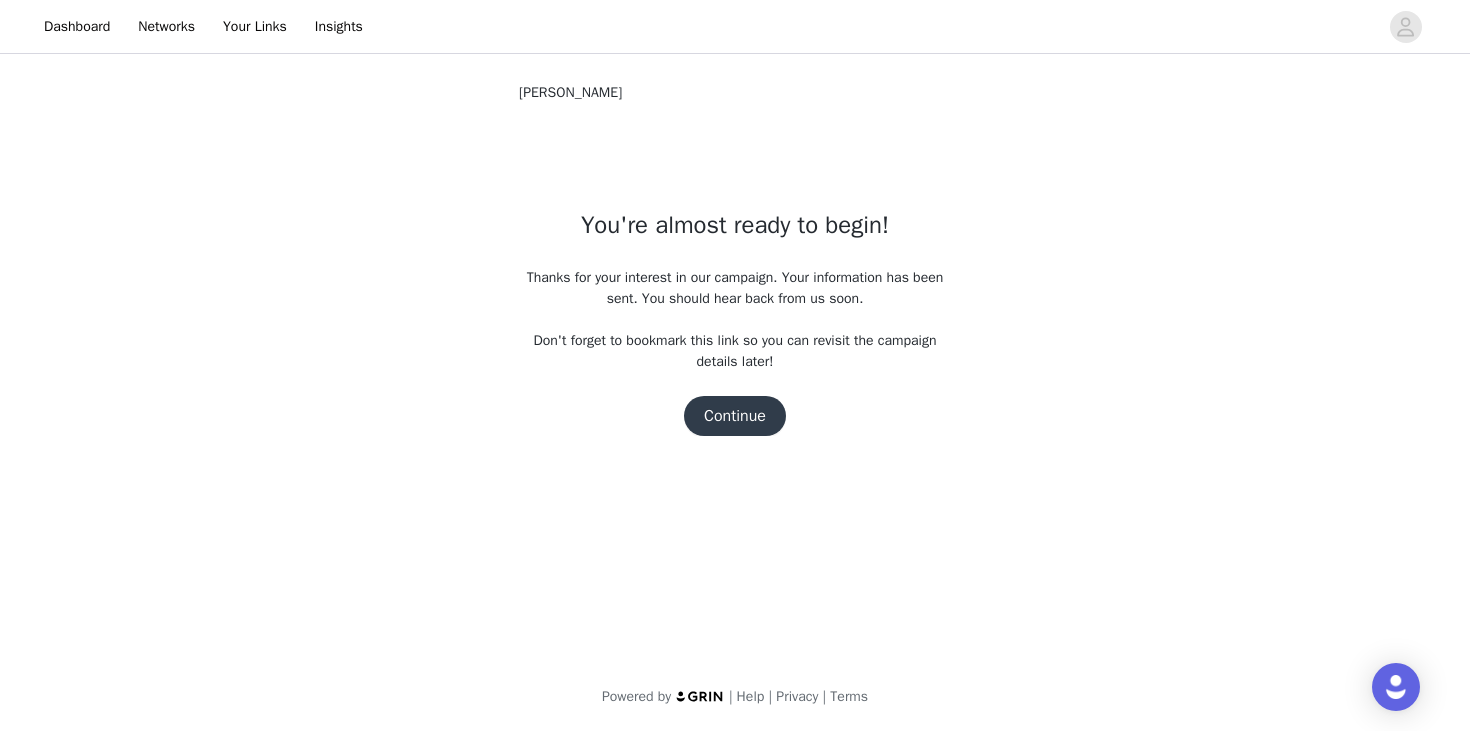 click on "Dashboard Networks Your Links Insights" at bounding box center (735, 27) 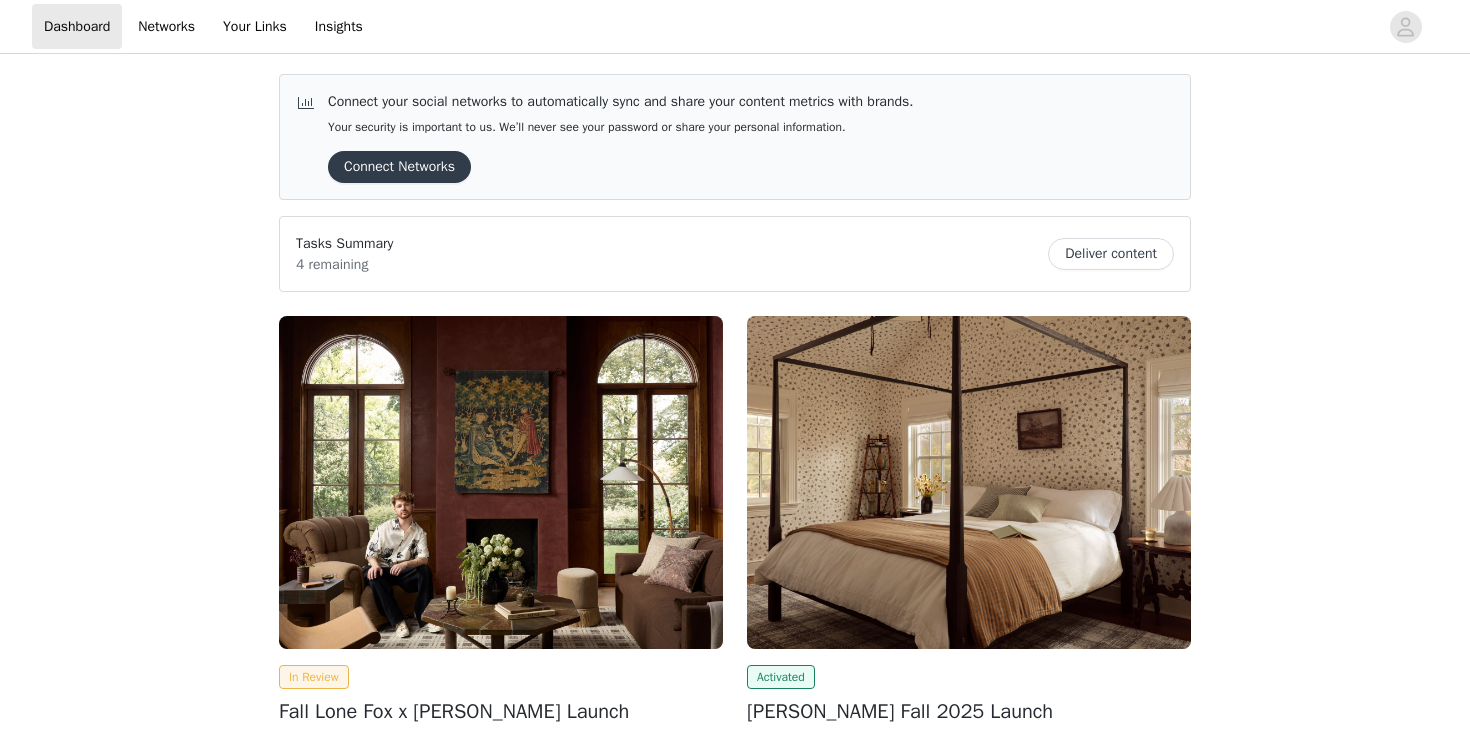 scroll, scrollTop: 0, scrollLeft: 0, axis: both 